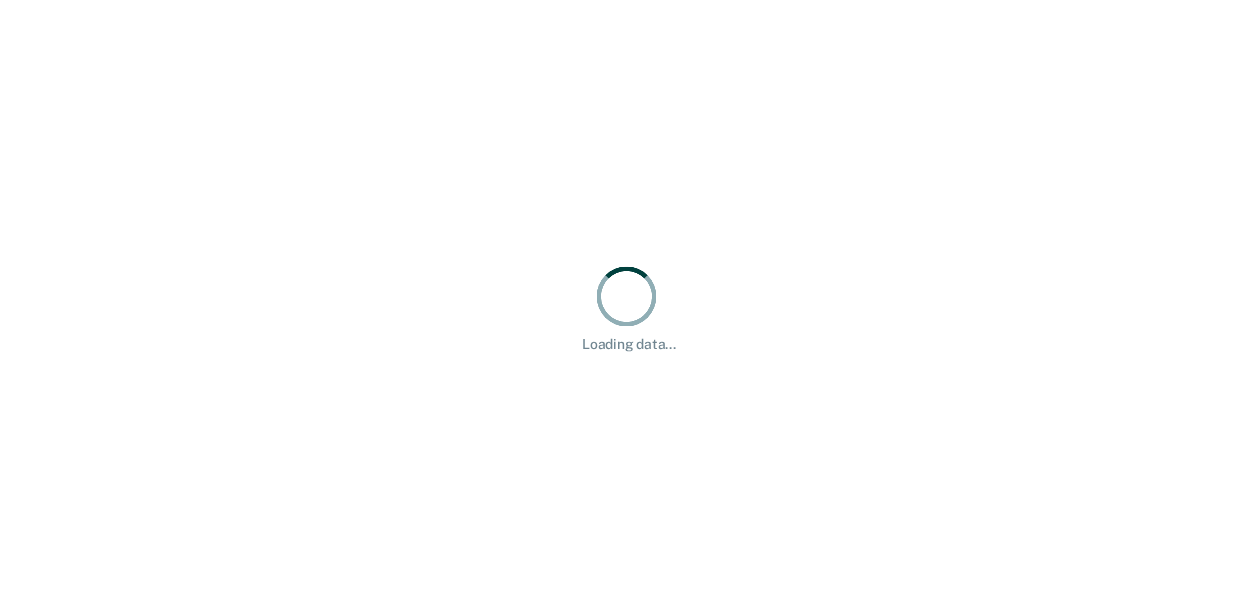 scroll, scrollTop: 0, scrollLeft: 0, axis: both 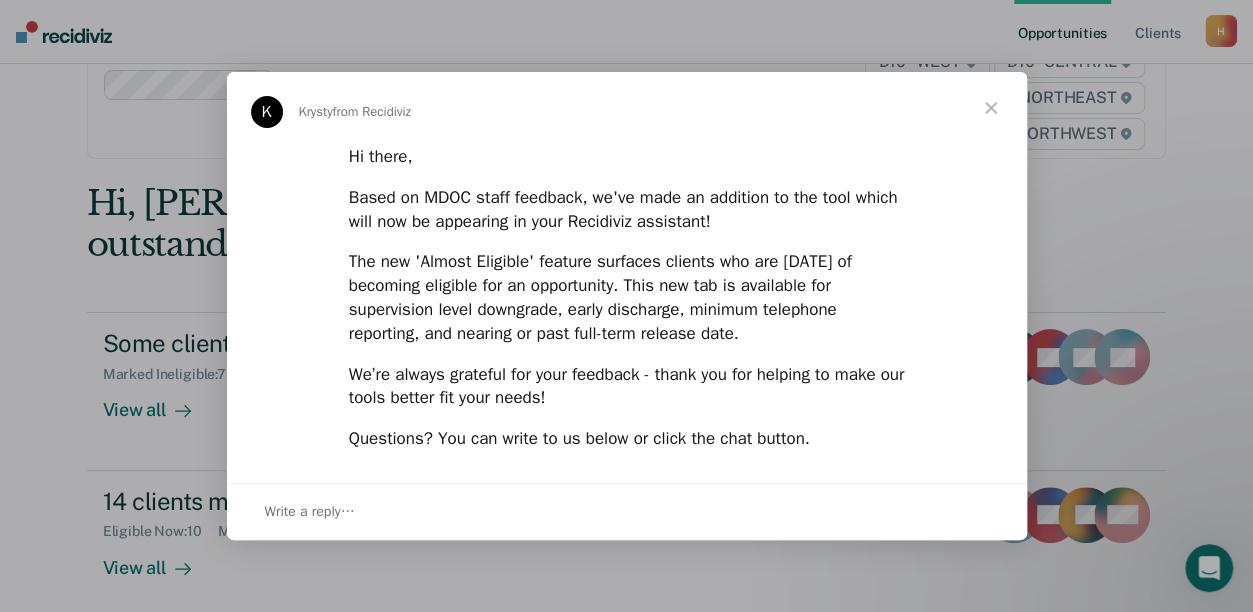 click at bounding box center (991, 108) 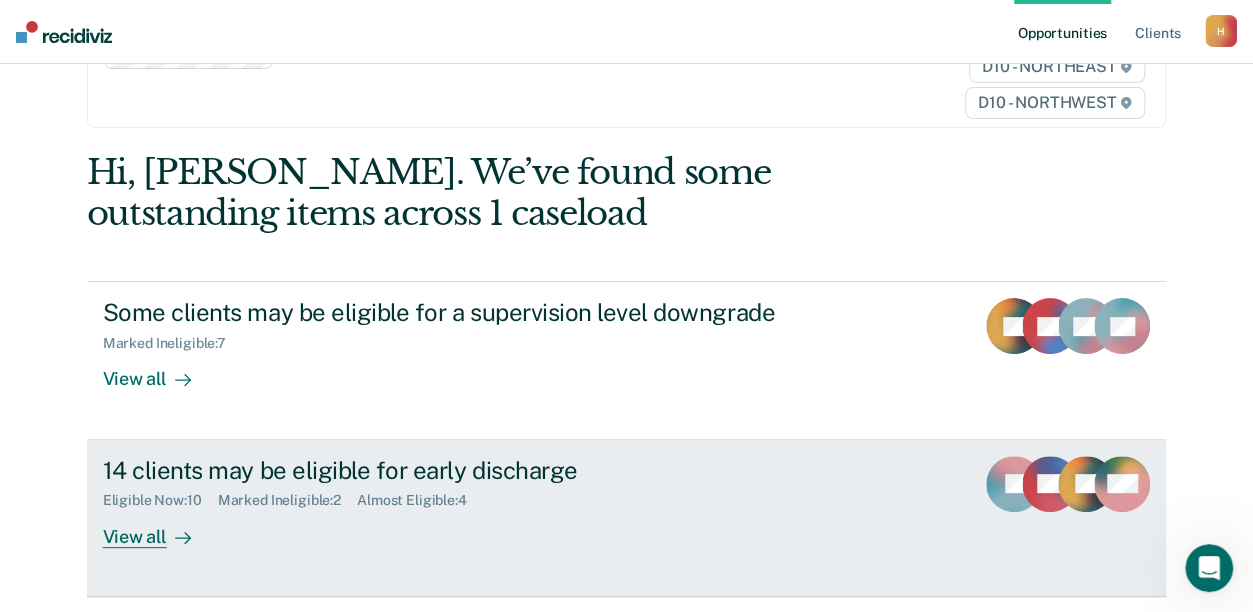 scroll, scrollTop: 284, scrollLeft: 0, axis: vertical 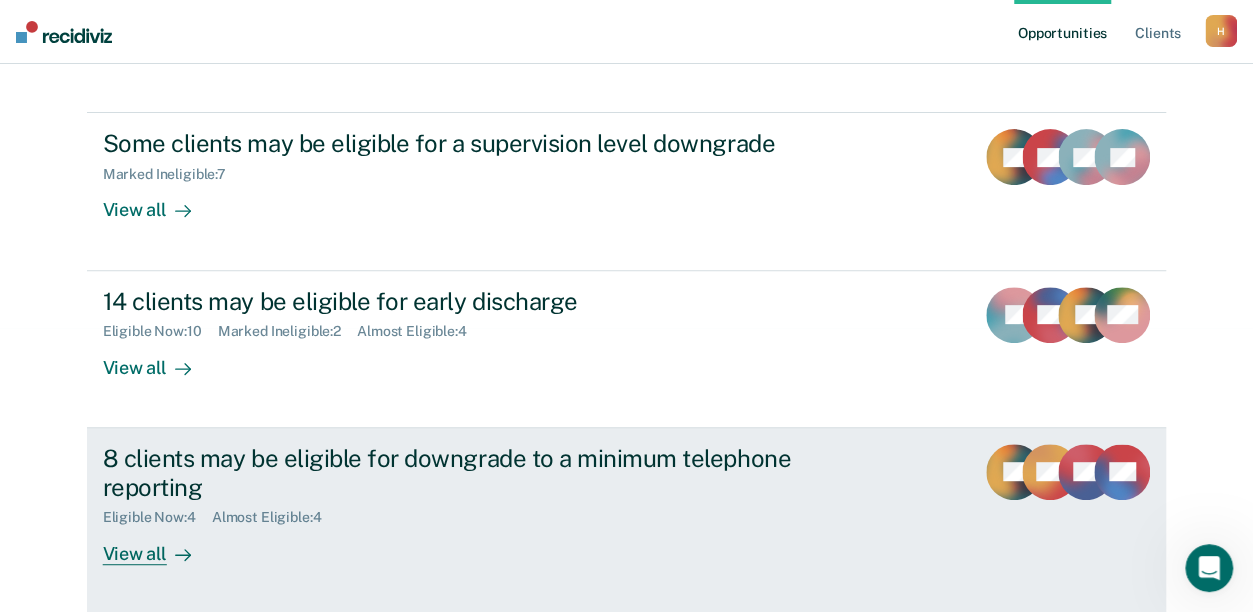 click on "View all" at bounding box center (159, 545) 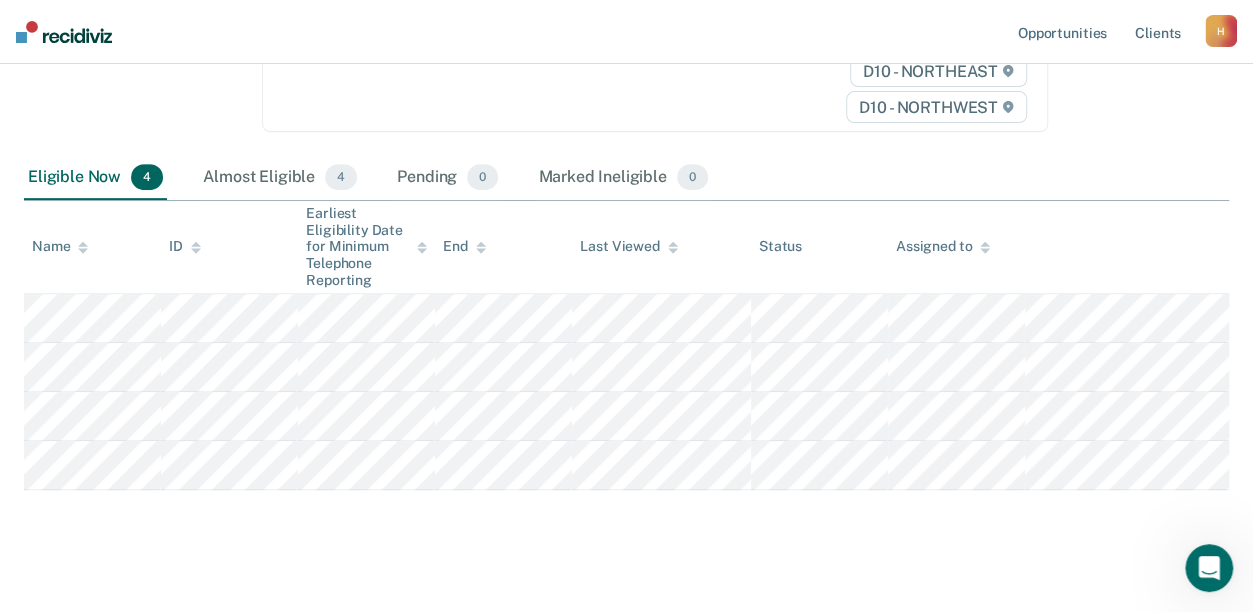 scroll, scrollTop: 338, scrollLeft: 0, axis: vertical 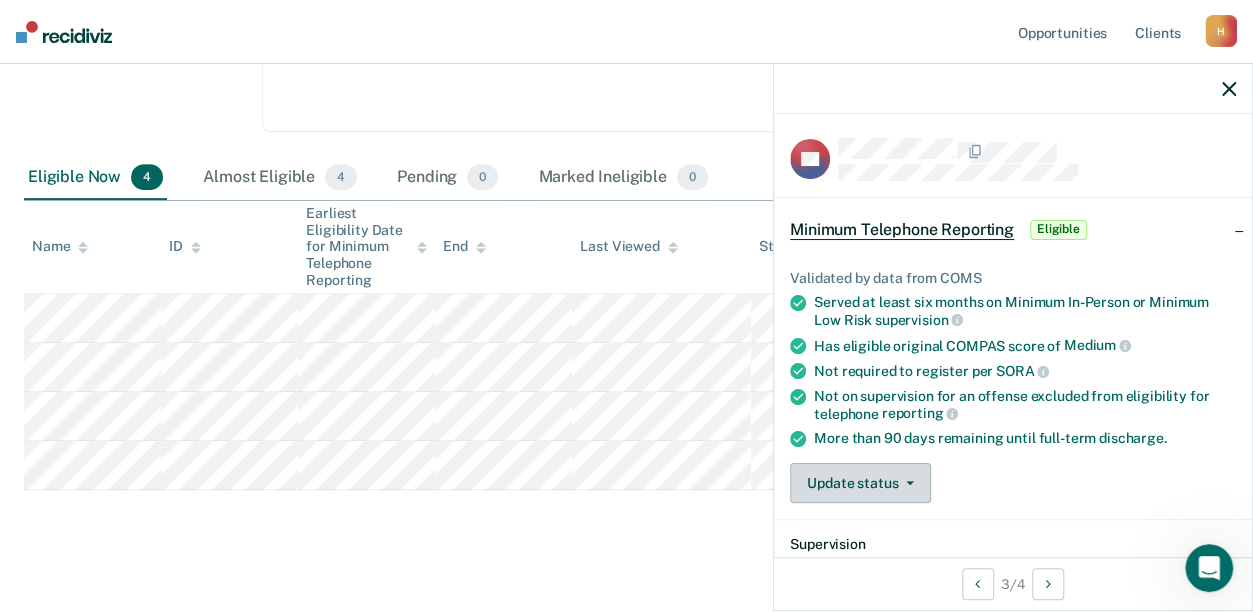 click on "Update status" at bounding box center (860, 483) 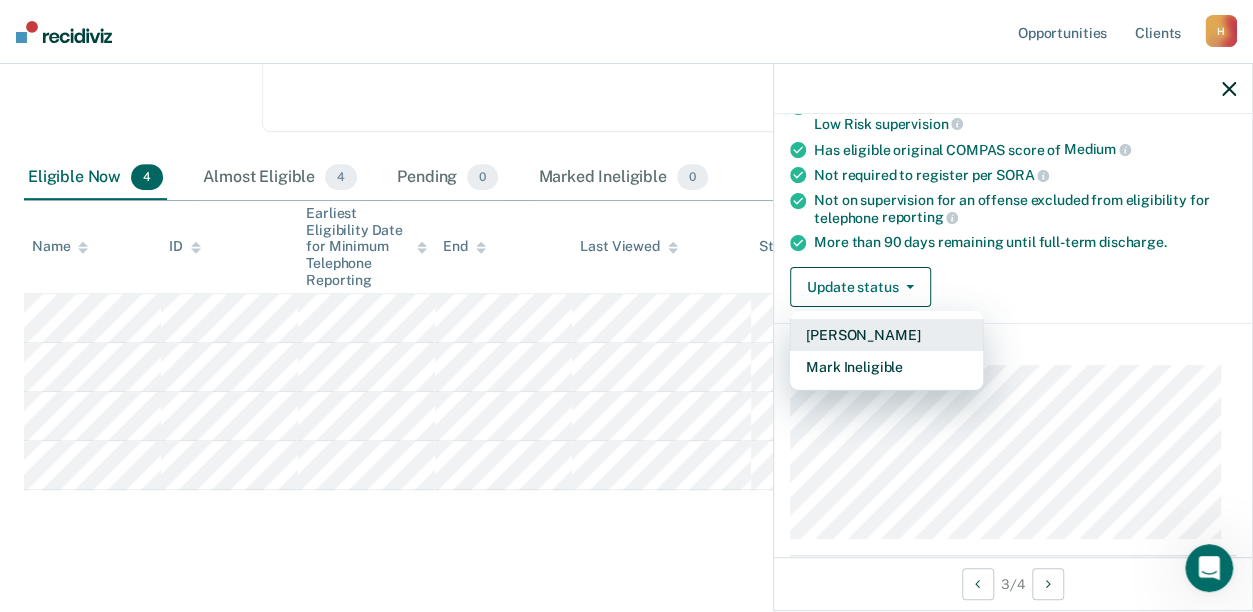 scroll, scrollTop: 200, scrollLeft: 0, axis: vertical 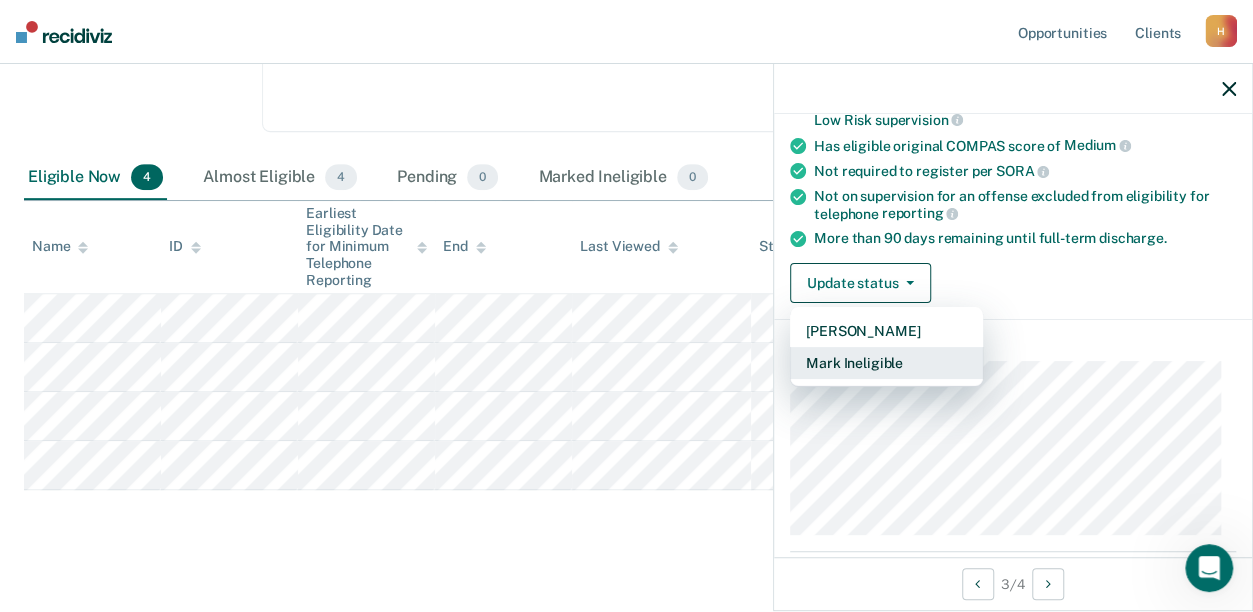 click on "Mark Ineligible" at bounding box center (886, 363) 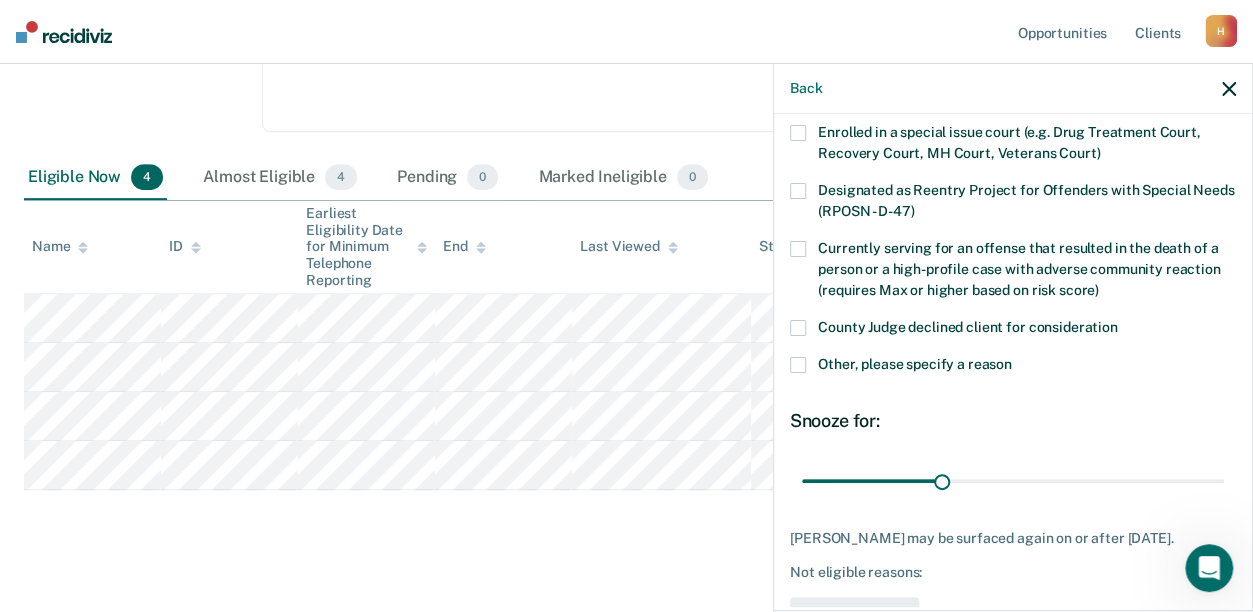 click at bounding box center [798, 328] 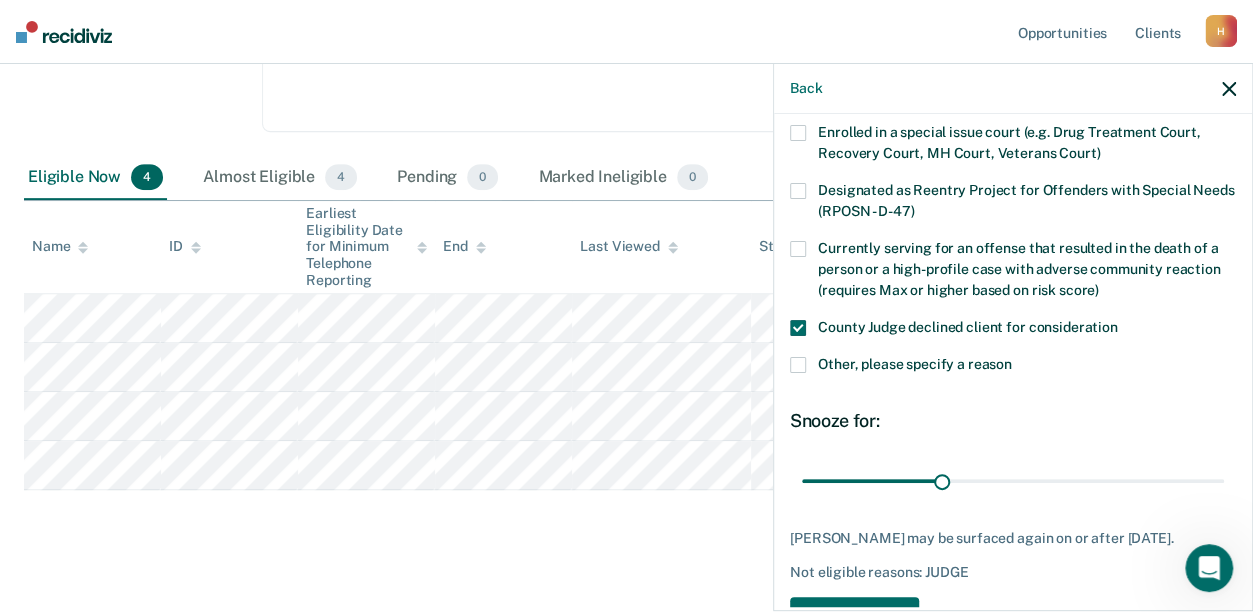click at bounding box center (798, 328) 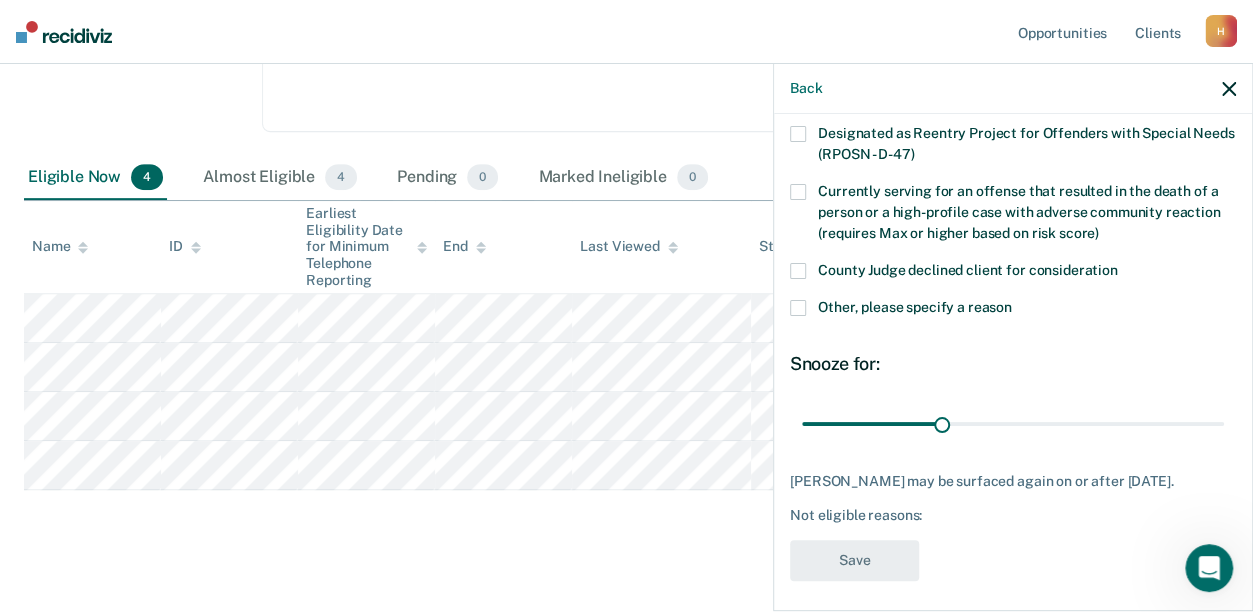 scroll, scrollTop: 263, scrollLeft: 0, axis: vertical 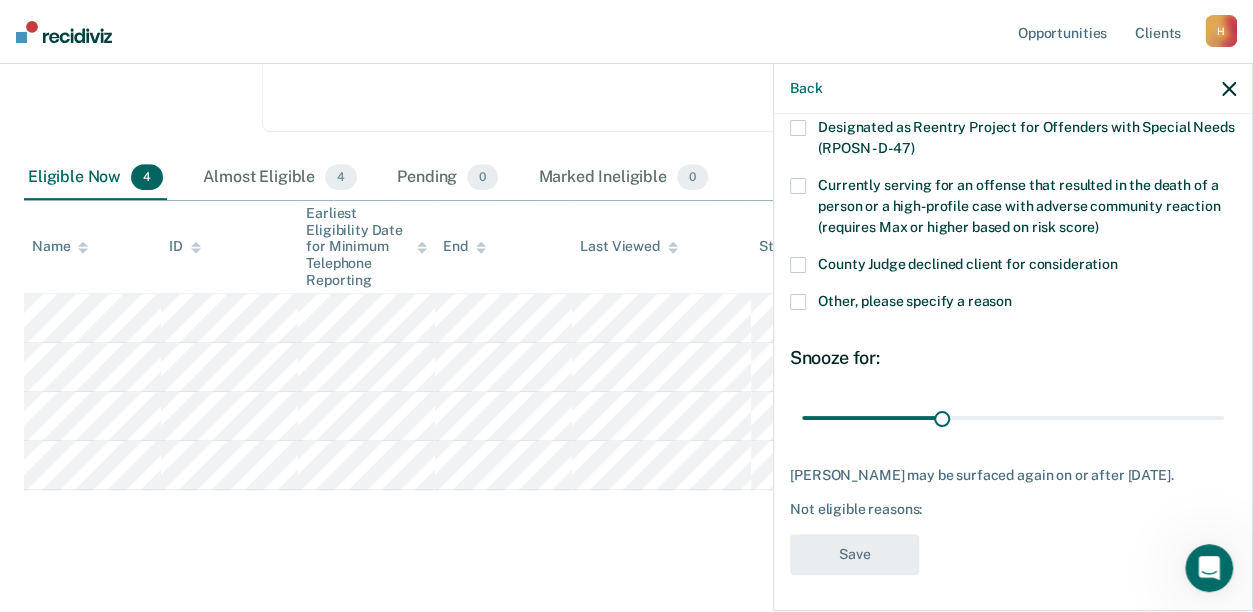 click at bounding box center (798, 302) 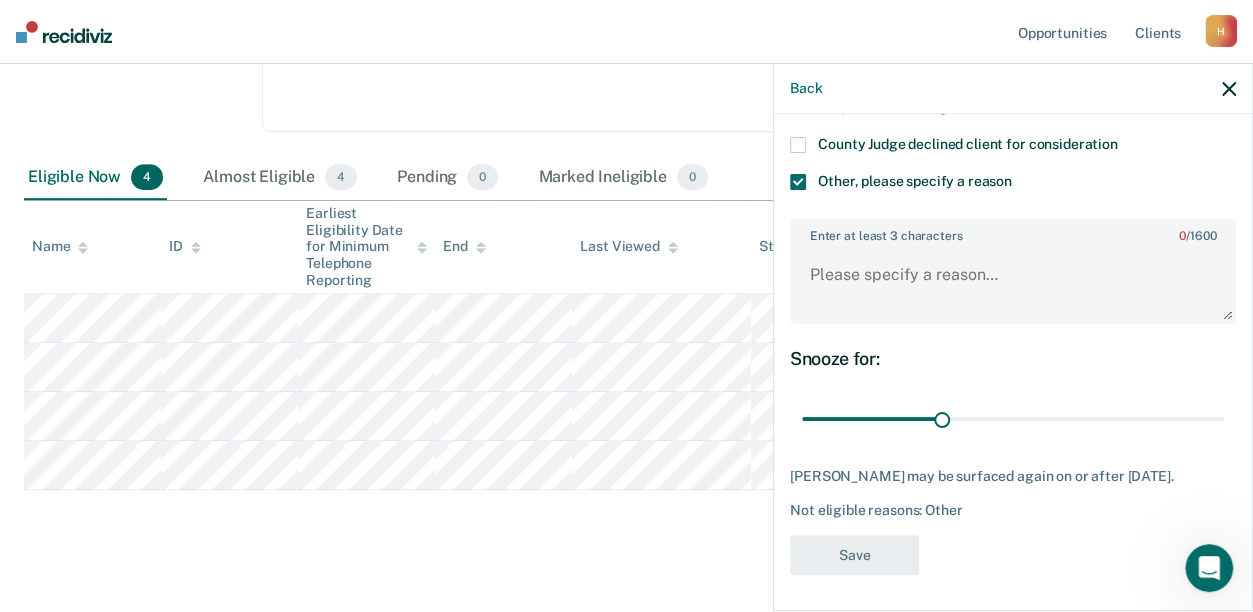 scroll, scrollTop: 384, scrollLeft: 0, axis: vertical 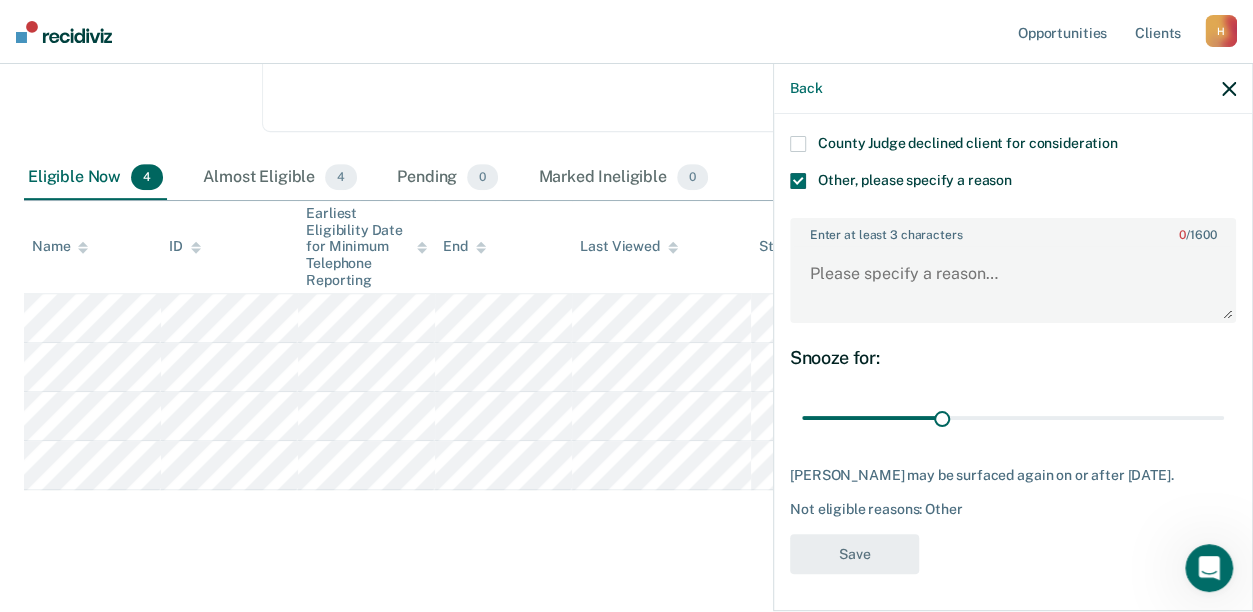 click on "[PERSON_NAME] may be surfaced again on or after [DATE]. Not eligible reasons: Other" at bounding box center [1013, 492] 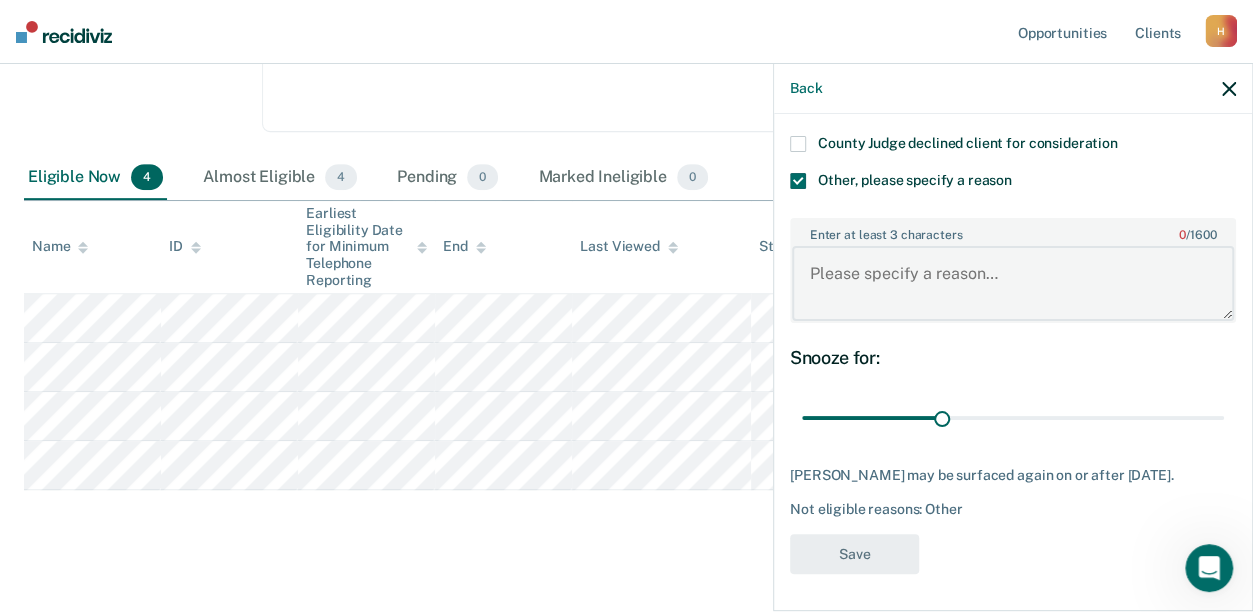 click on "Enter at least 3 characters 0  /  1600" at bounding box center (1013, 283) 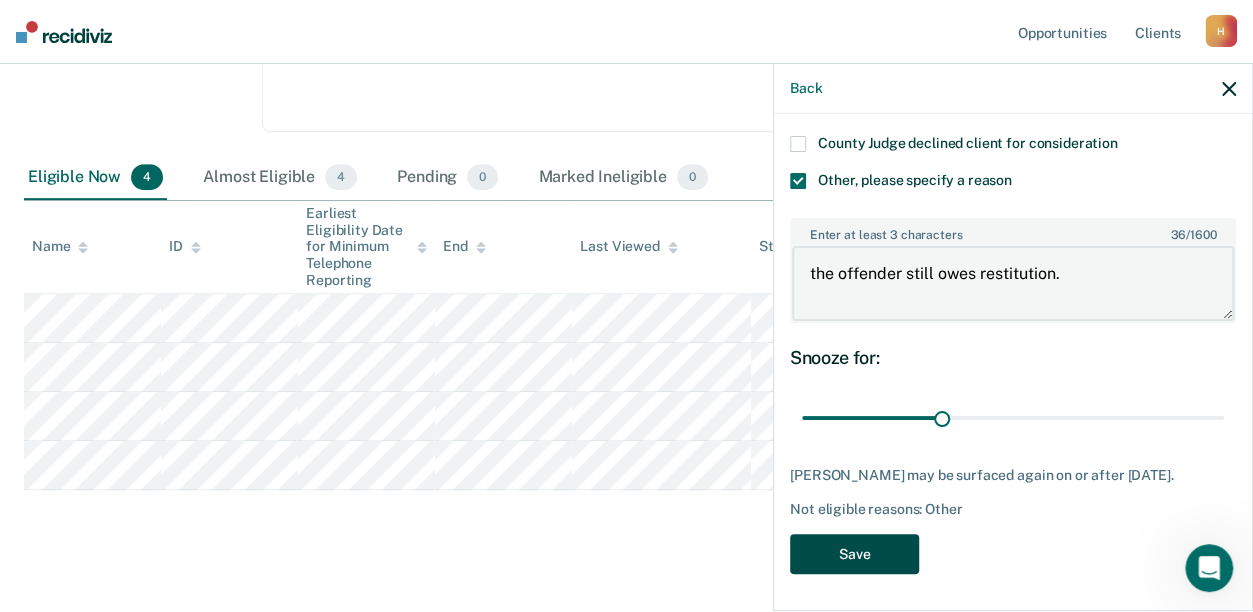 type on "the offender still owes restitution." 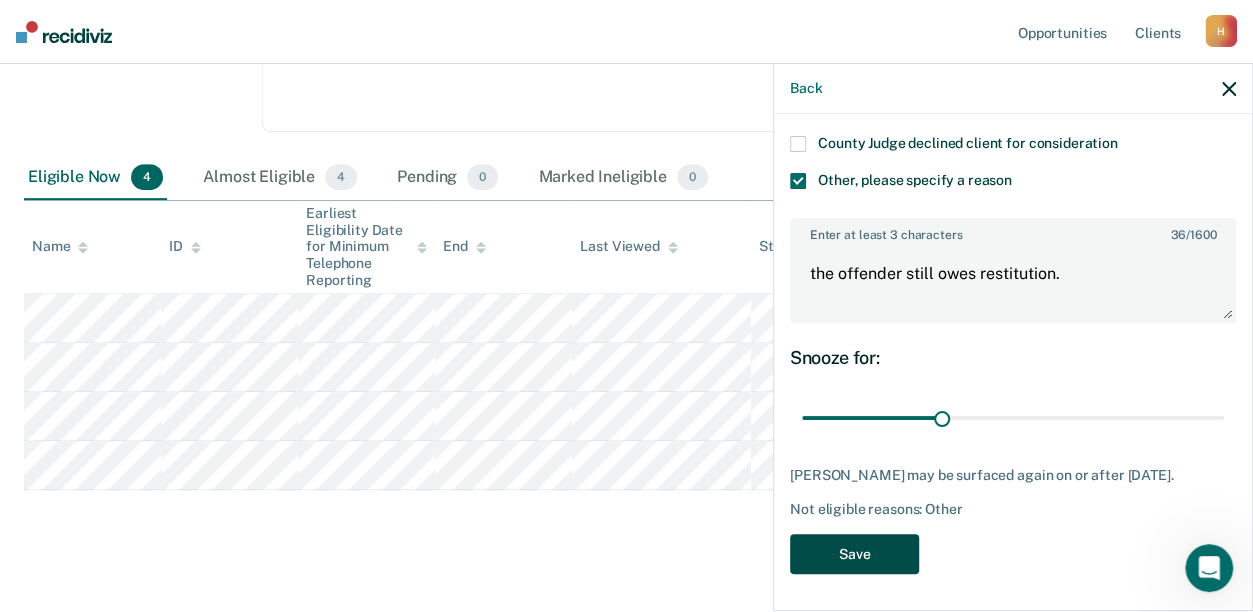 click on "Save" at bounding box center (854, 554) 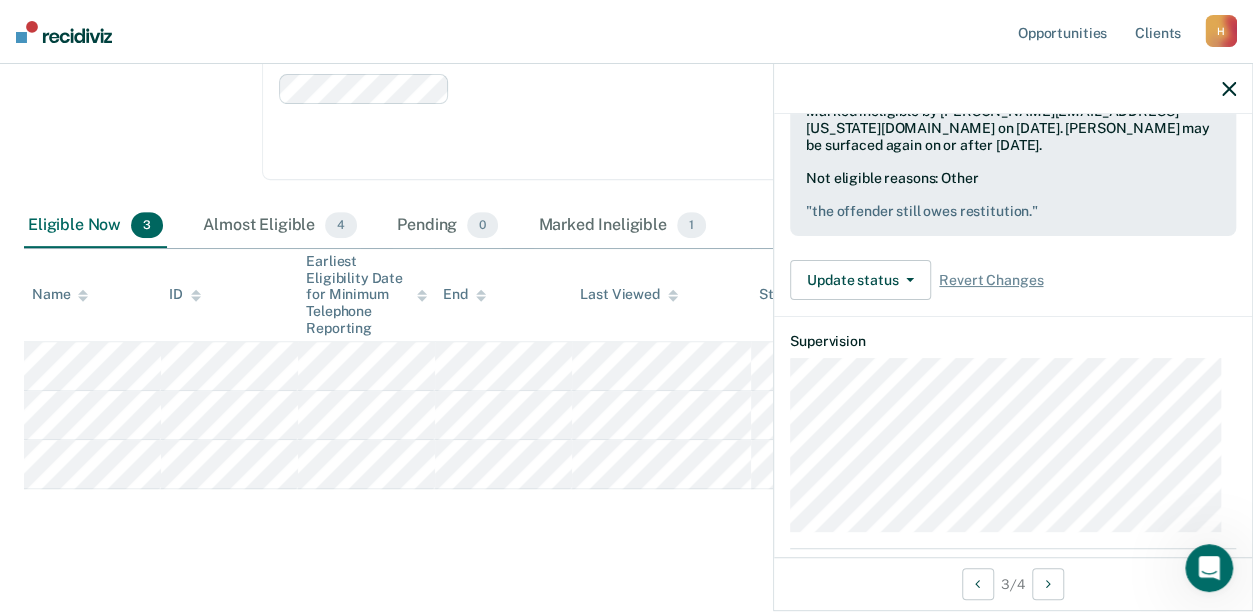 scroll, scrollTop: 203, scrollLeft: 0, axis: vertical 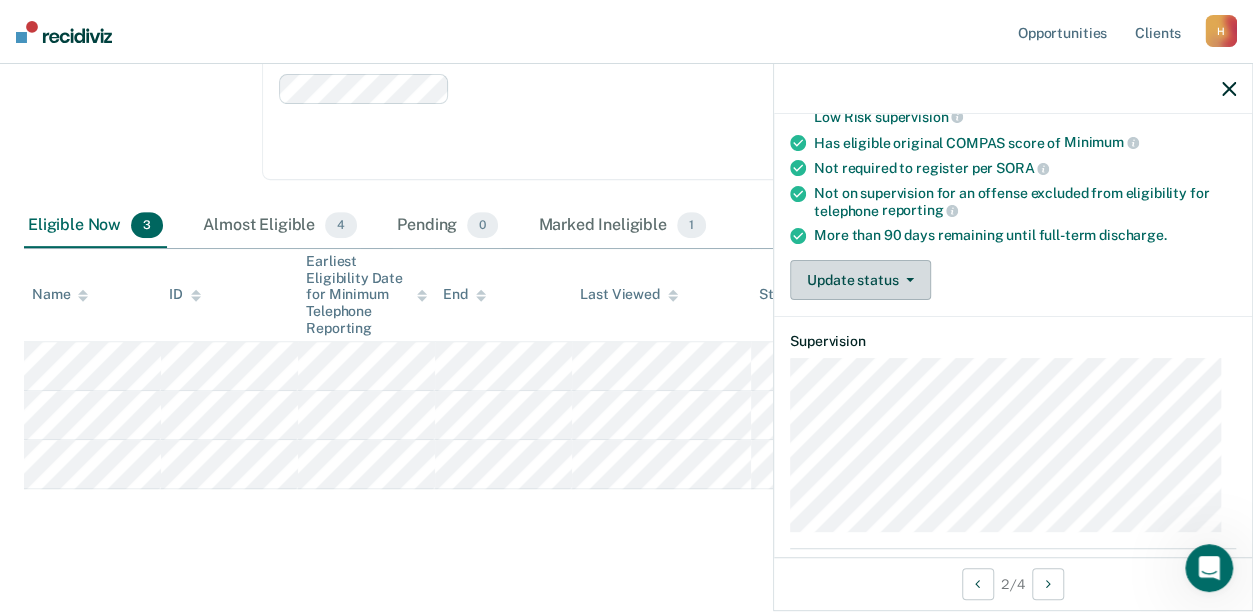 click on "Update status" at bounding box center (860, 280) 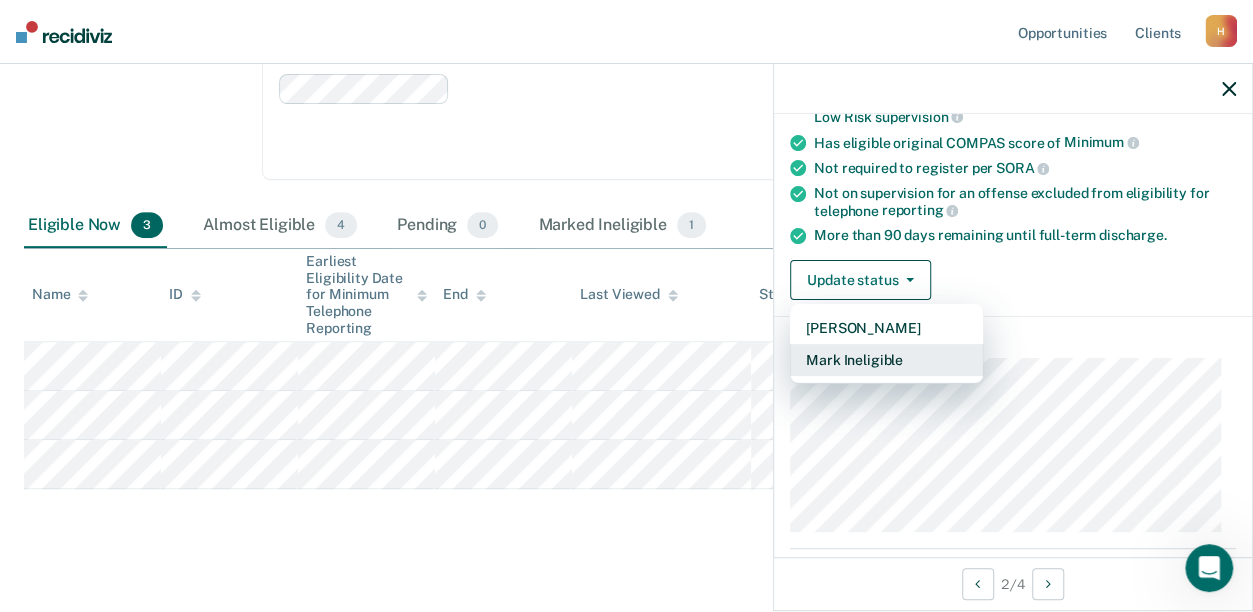 click on "Mark Ineligible" at bounding box center (886, 360) 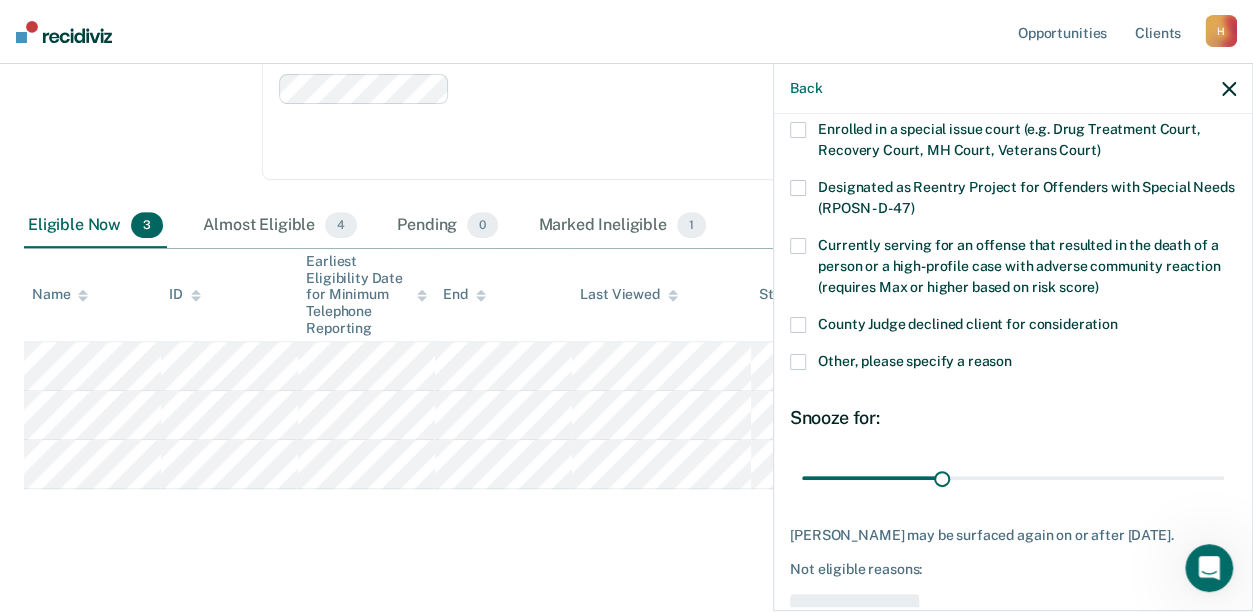 click on "County Judge declined client for consideration" at bounding box center (1013, 335) 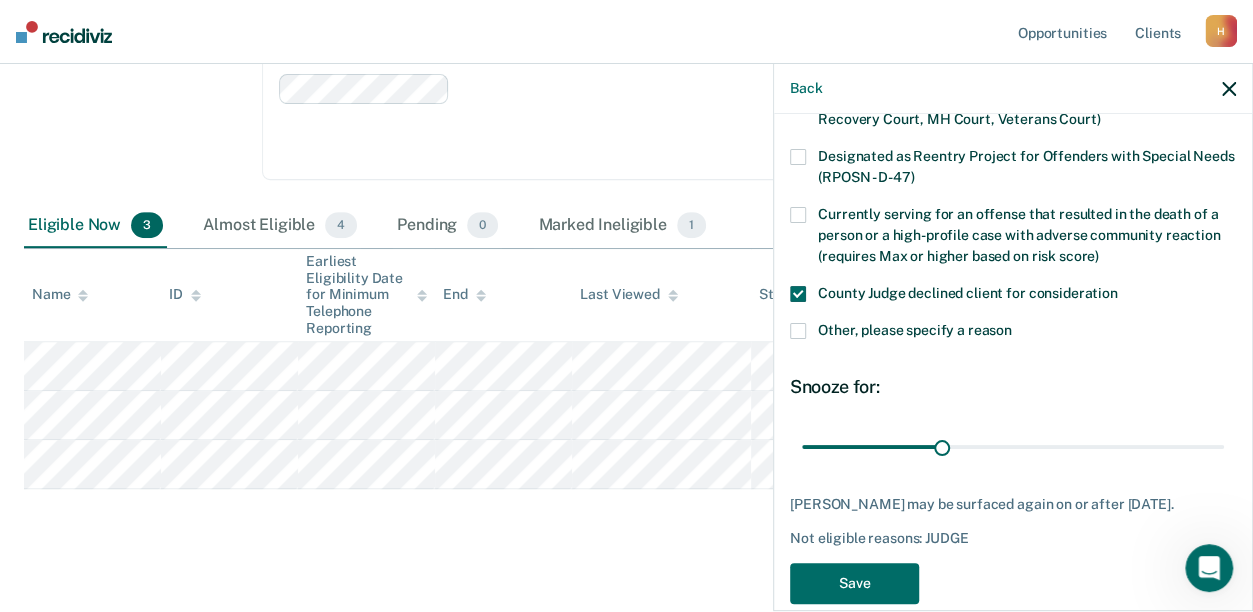 scroll, scrollTop: 263, scrollLeft: 0, axis: vertical 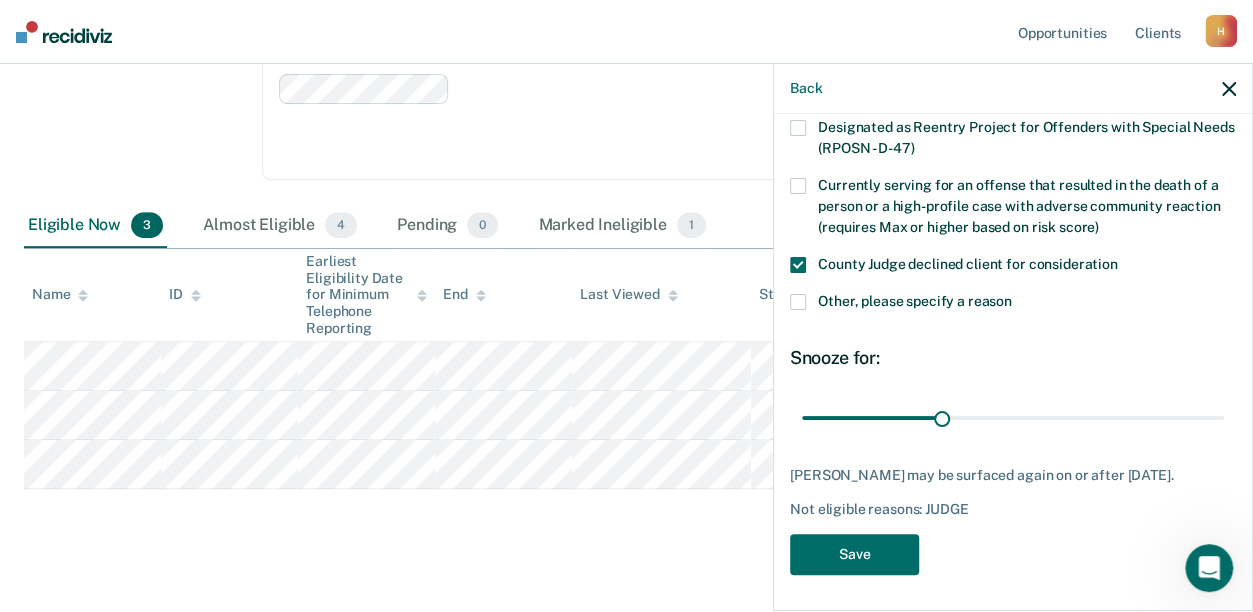 click at bounding box center [798, 265] 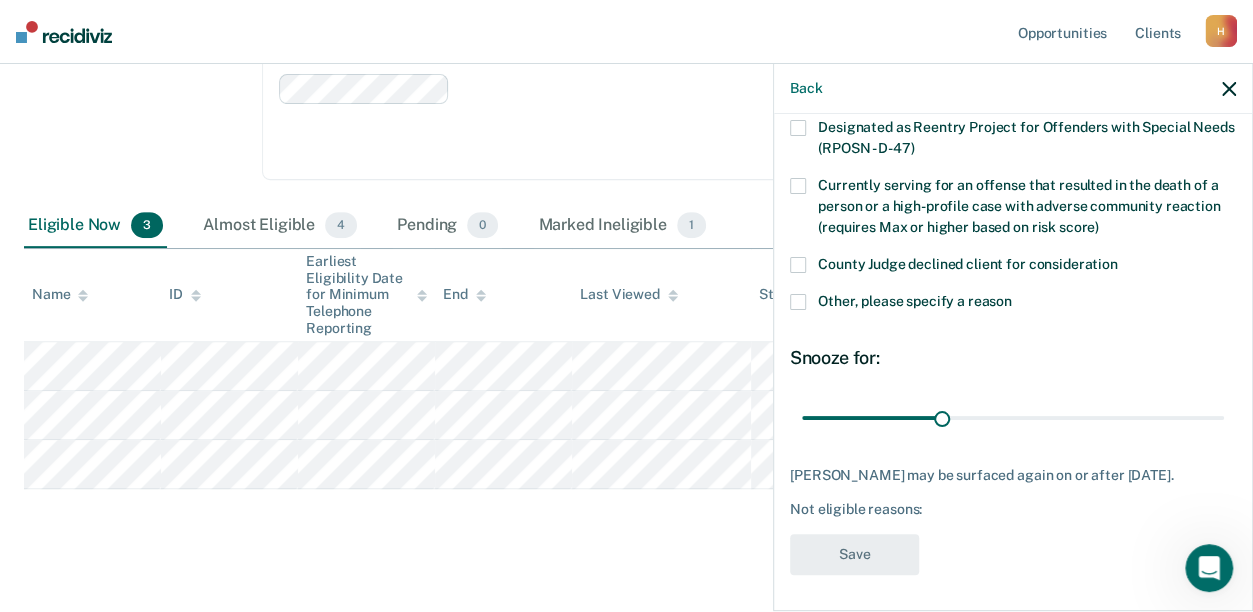 click on "Other, please specify a reason" at bounding box center [1013, 304] 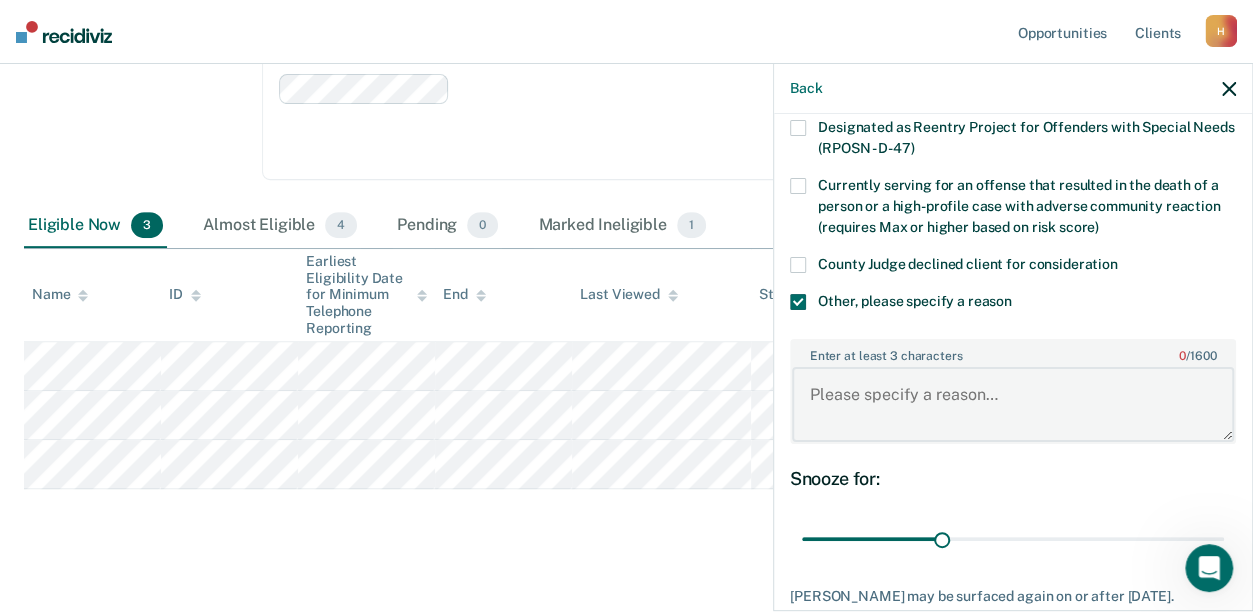 click on "Enter at least 3 characters 0  /  1600" at bounding box center (1013, 404) 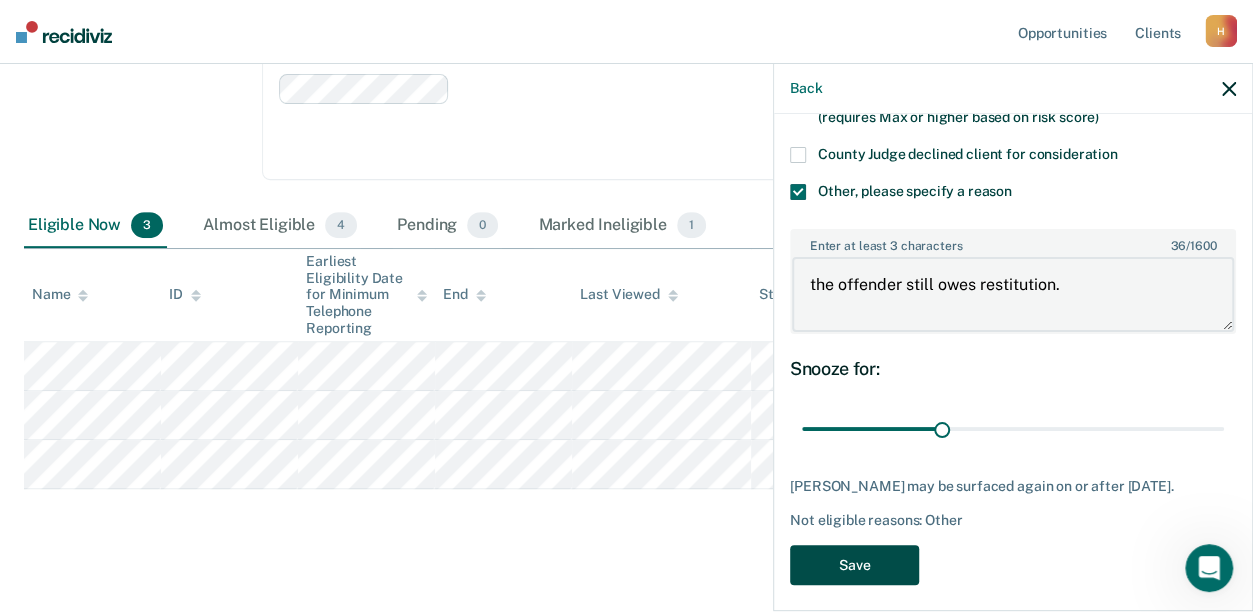 scroll, scrollTop: 384, scrollLeft: 0, axis: vertical 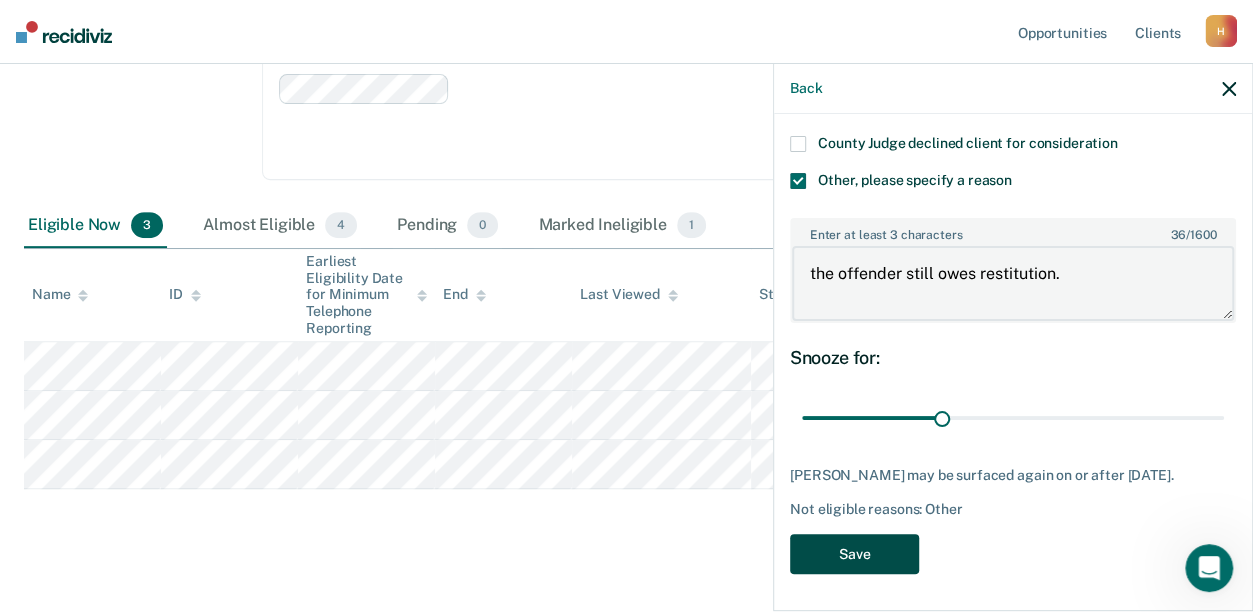 type on "the offender still owes restitution." 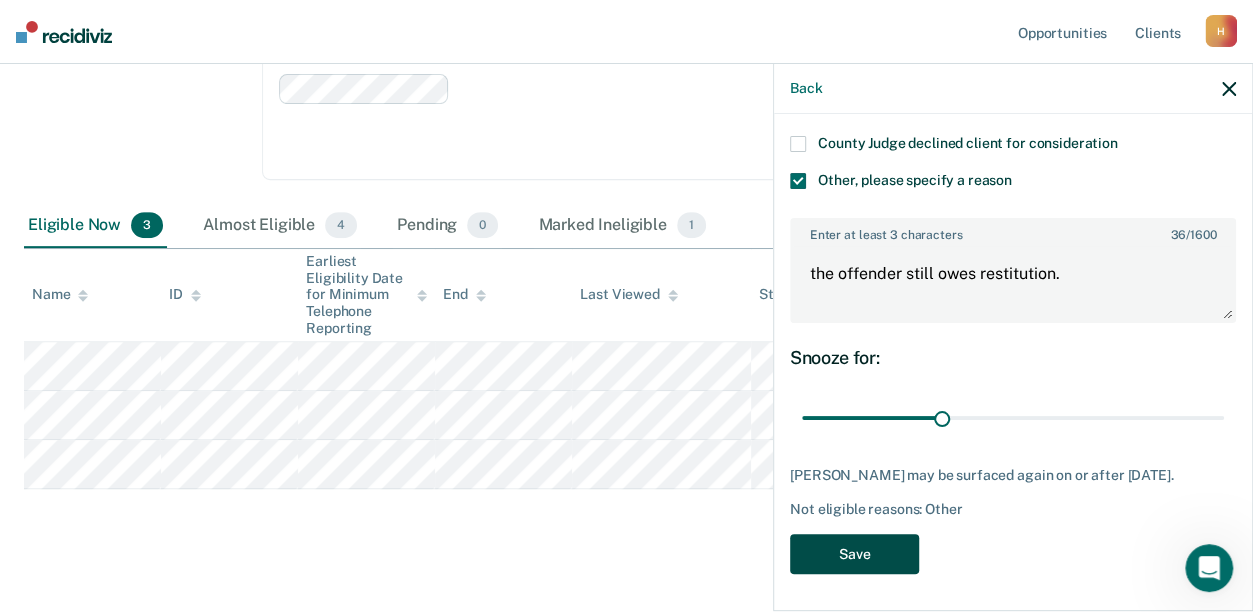 click on "Save" at bounding box center [854, 554] 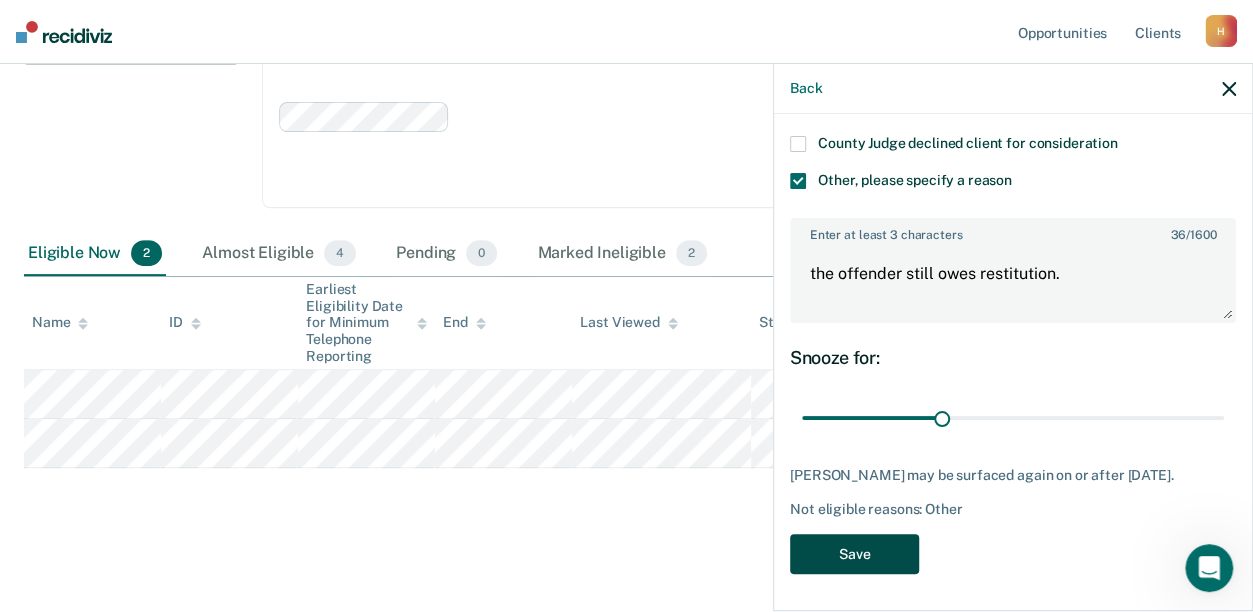 scroll, scrollTop: 240, scrollLeft: 0, axis: vertical 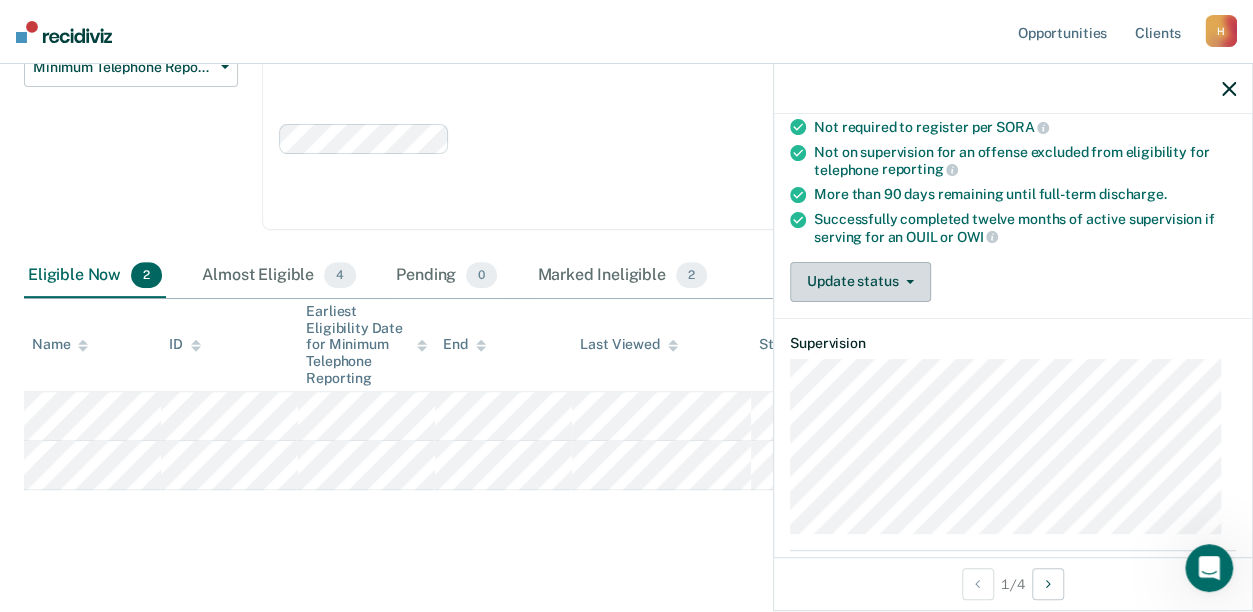 drag, startPoint x: 852, startPoint y: 273, endPoint x: 864, endPoint y: 278, distance: 13 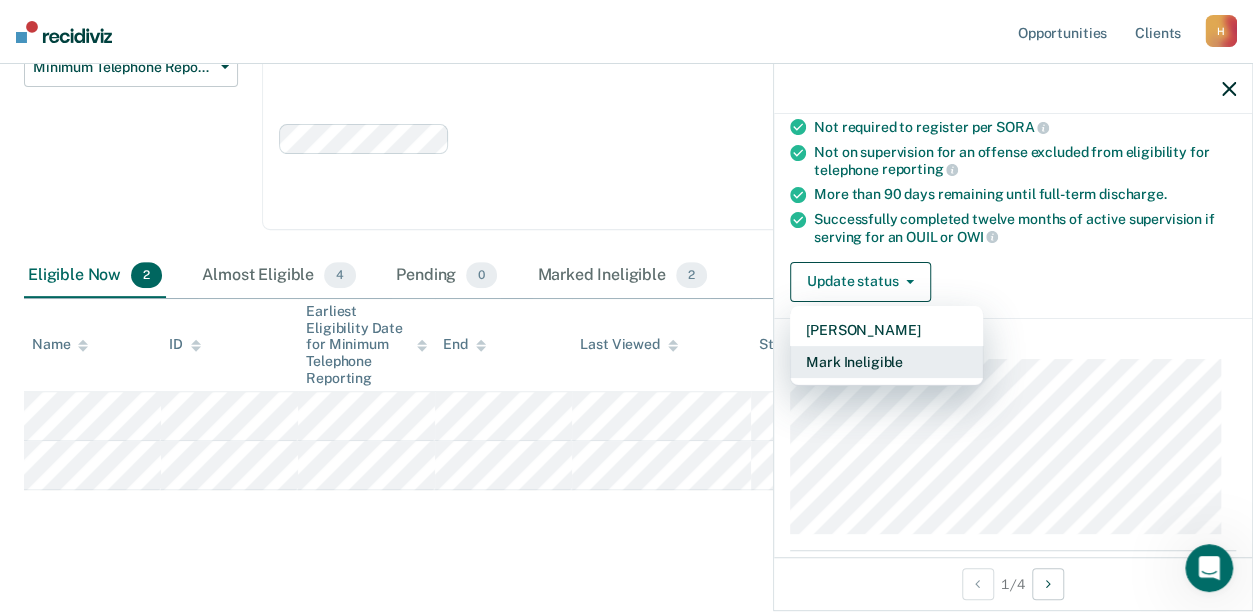 click on "Mark Ineligible" at bounding box center [886, 362] 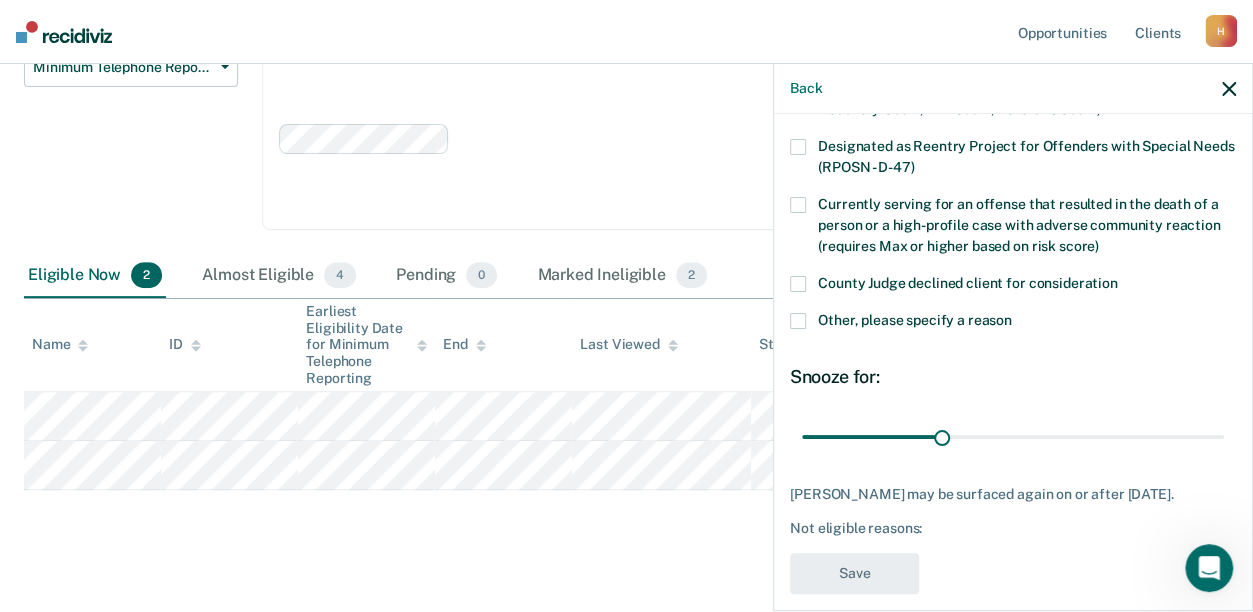 click at bounding box center (798, 321) 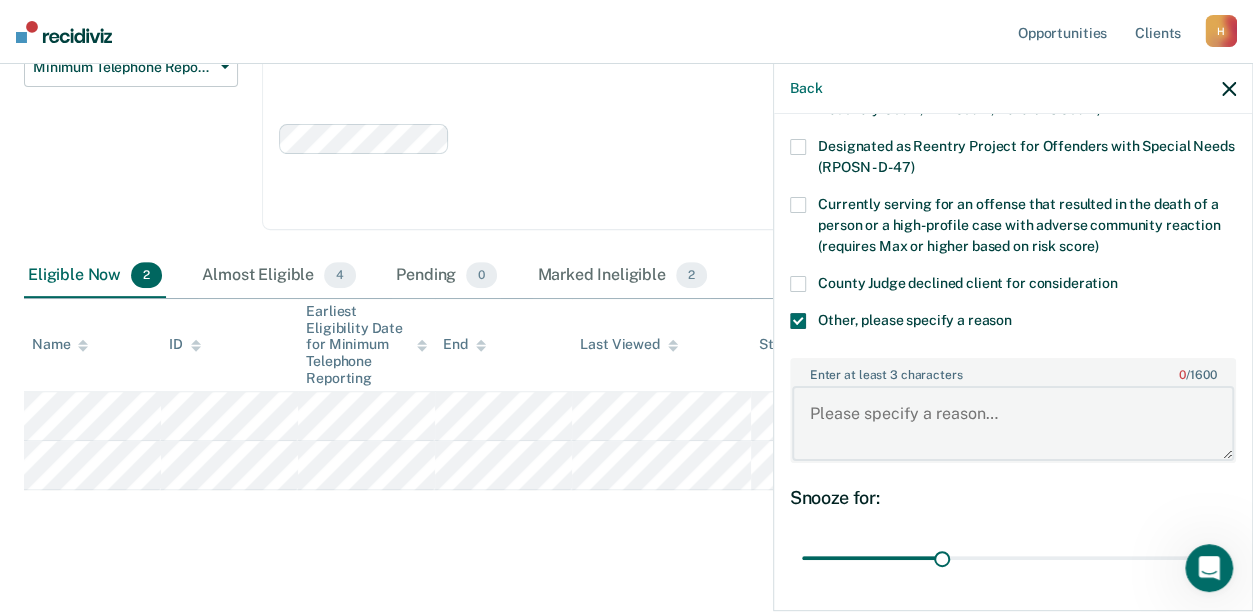 click on "Enter at least 3 characters 0  /  1600" at bounding box center (1013, 423) 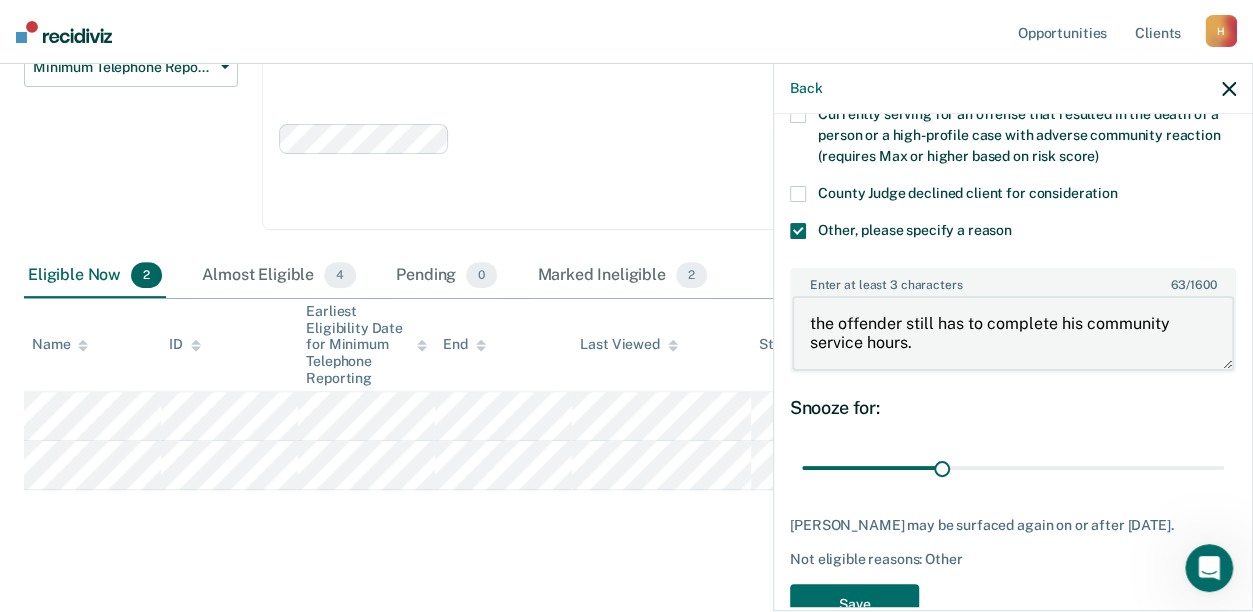 scroll, scrollTop: 400, scrollLeft: 0, axis: vertical 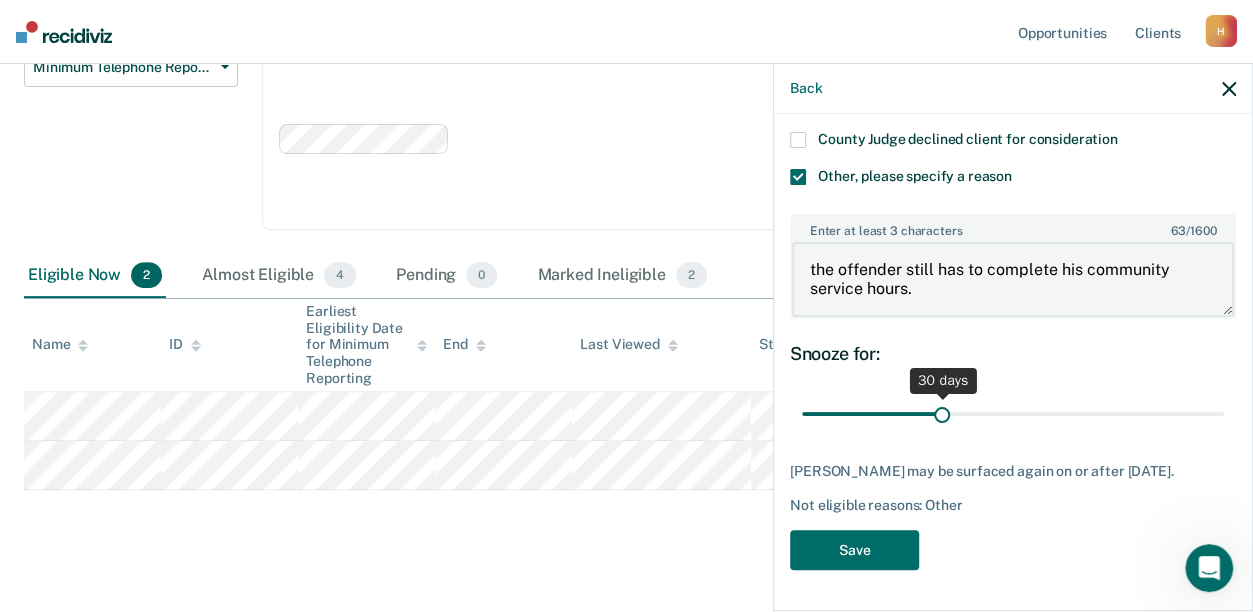 type on "the offender still has to complete his community service hours." 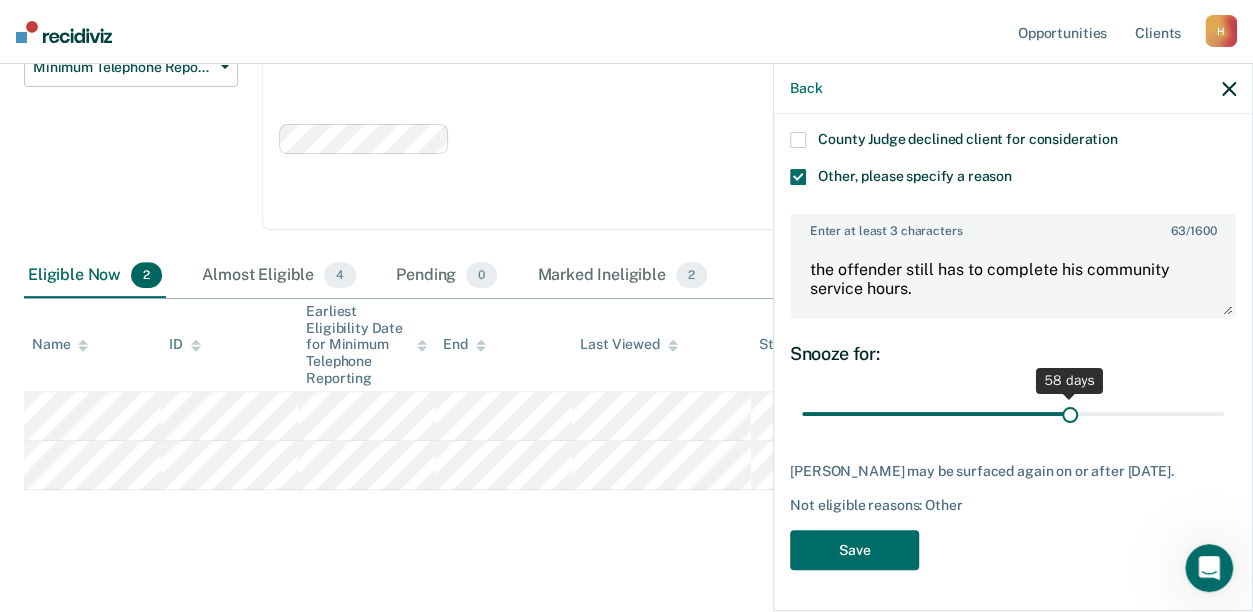 drag, startPoint x: 936, startPoint y: 397, endPoint x: 1061, endPoint y: 392, distance: 125.09996 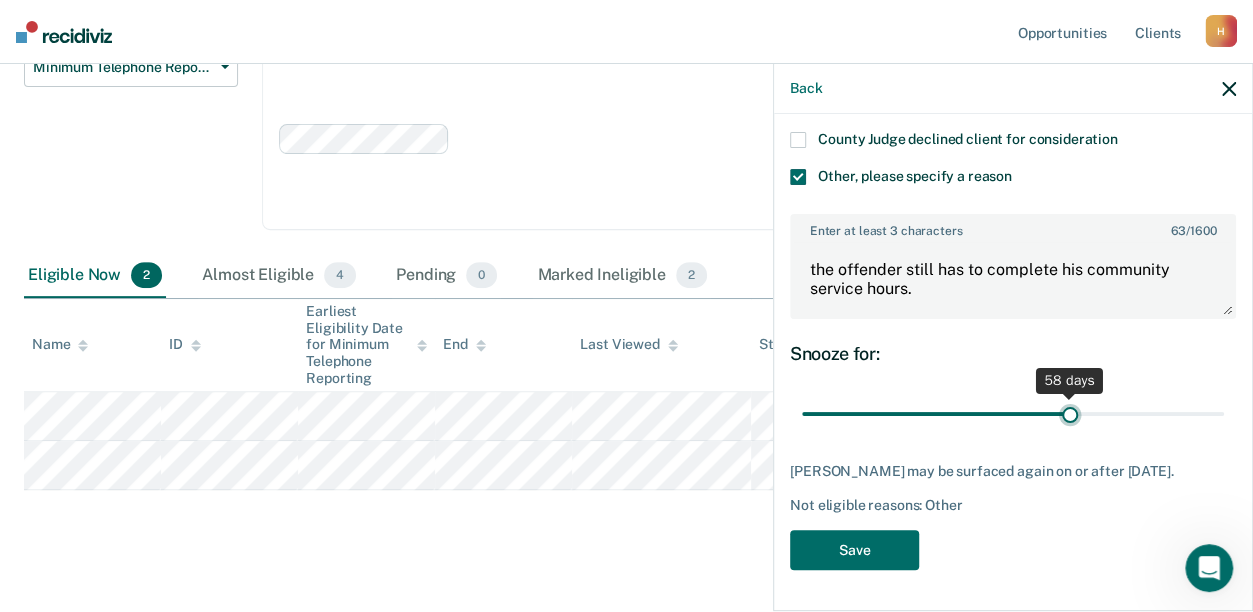 type on "58" 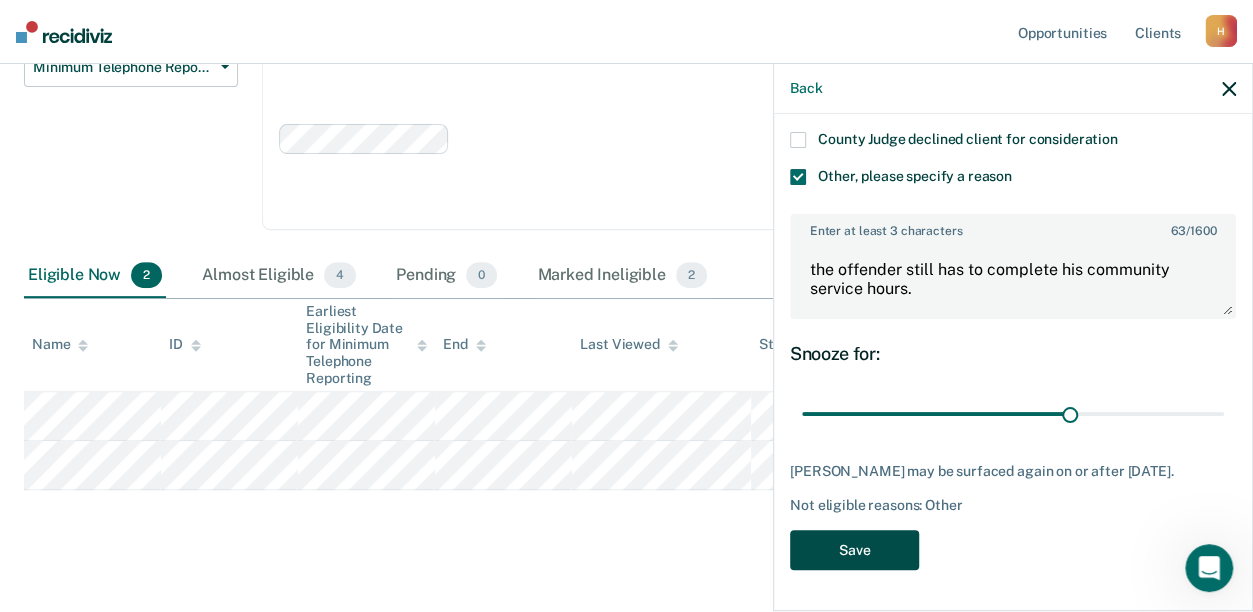 click on "Save" at bounding box center [854, 550] 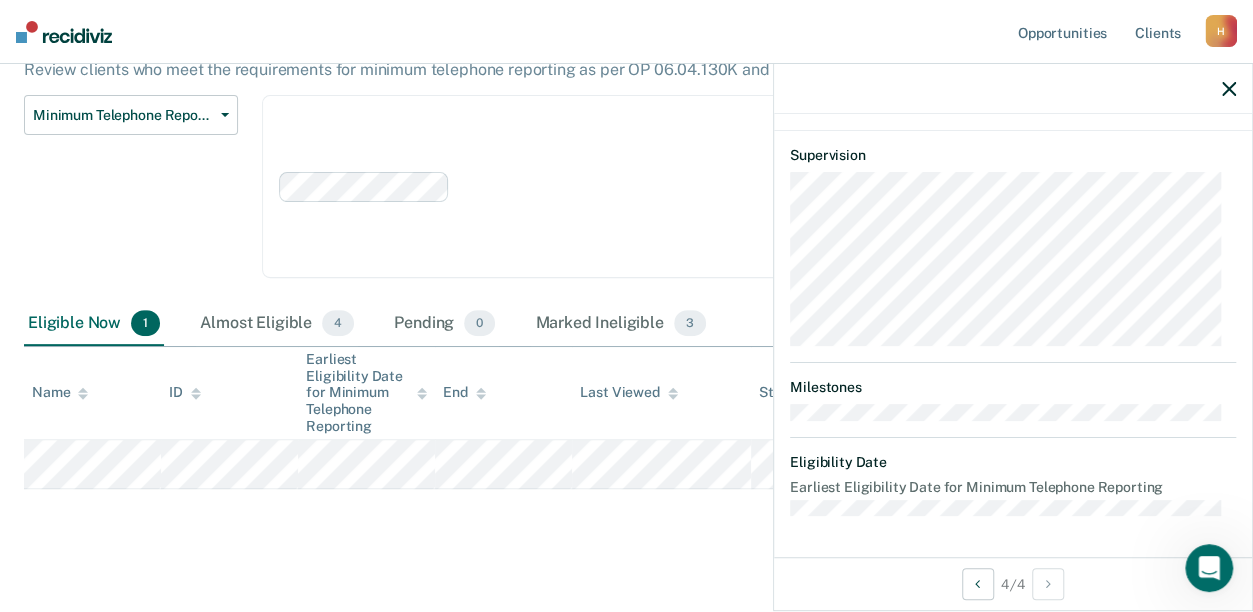 scroll, scrollTop: 161, scrollLeft: 0, axis: vertical 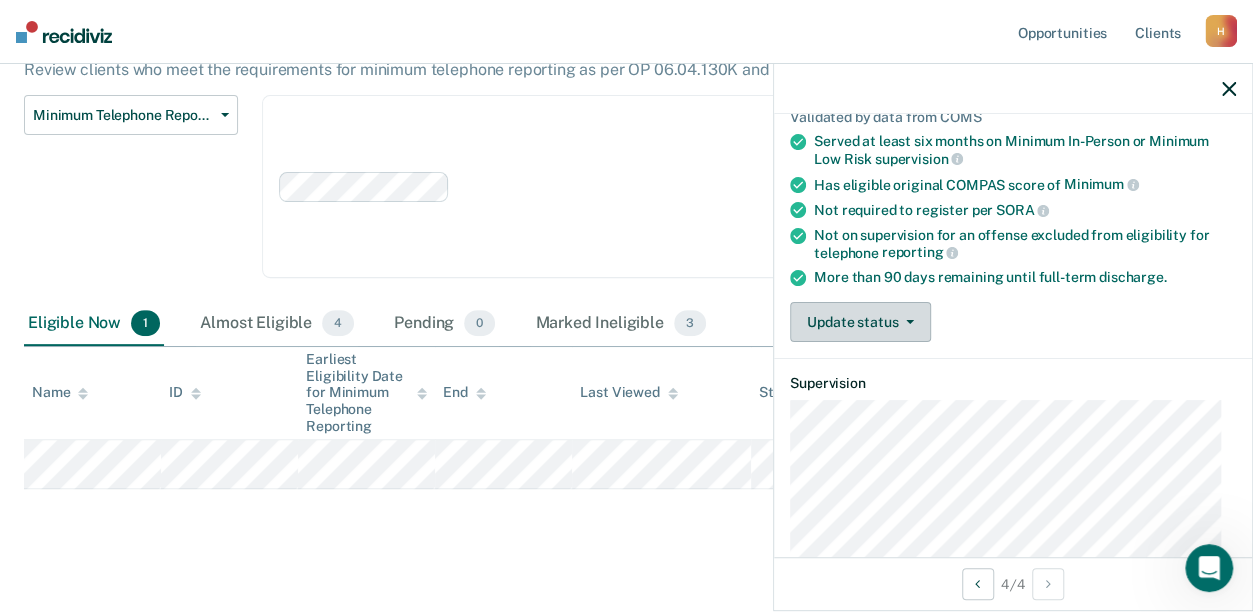 click on "Update status" at bounding box center (860, 322) 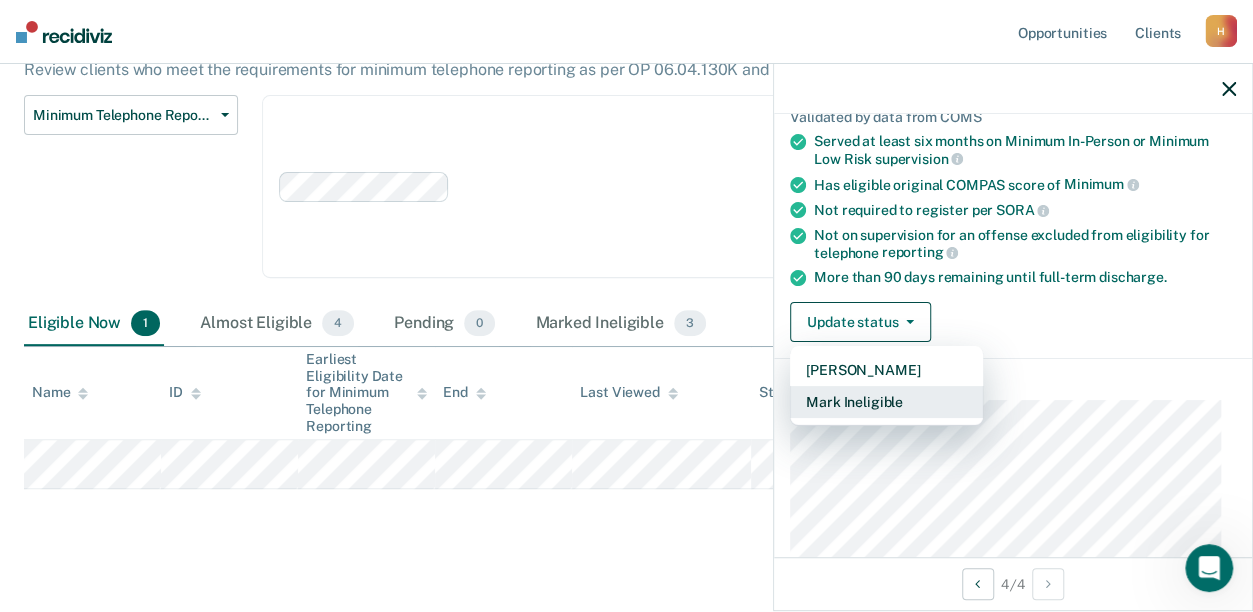 click on "Mark Ineligible" at bounding box center (886, 402) 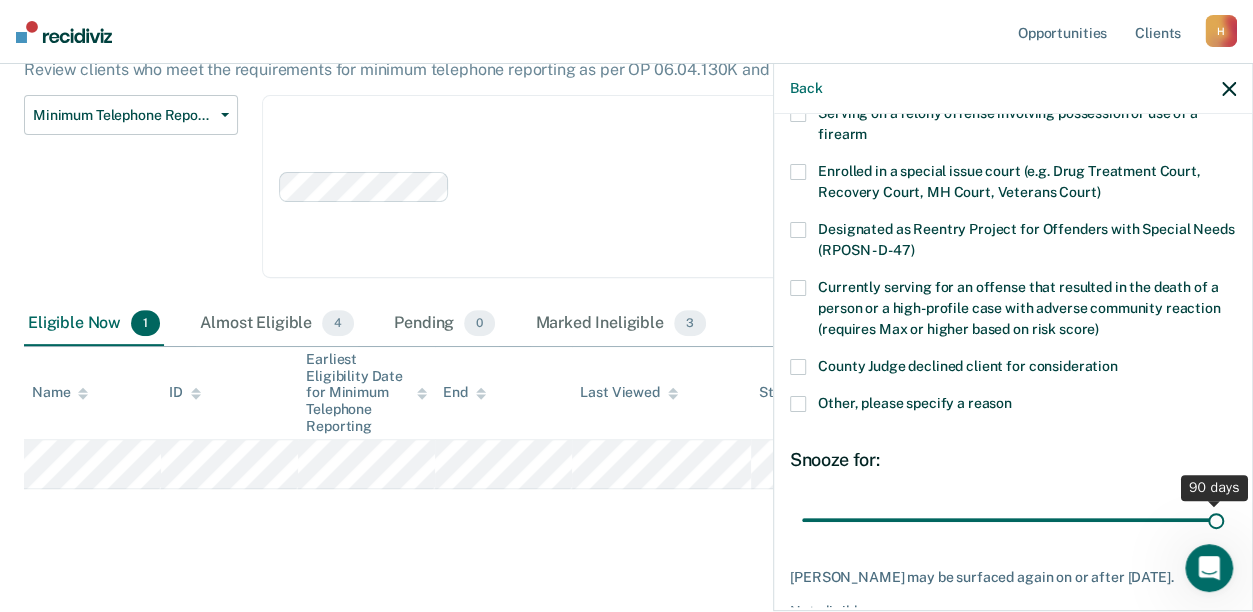 drag, startPoint x: 934, startPoint y: 515, endPoint x: 1413, endPoint y: 510, distance: 479.0261 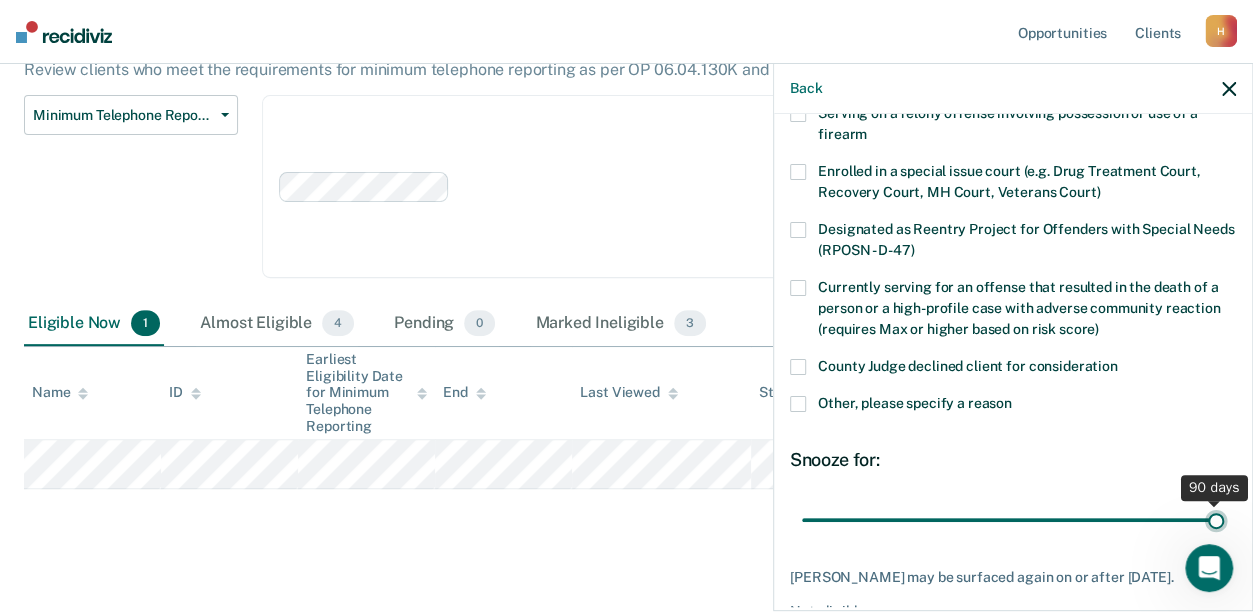 type on "90" 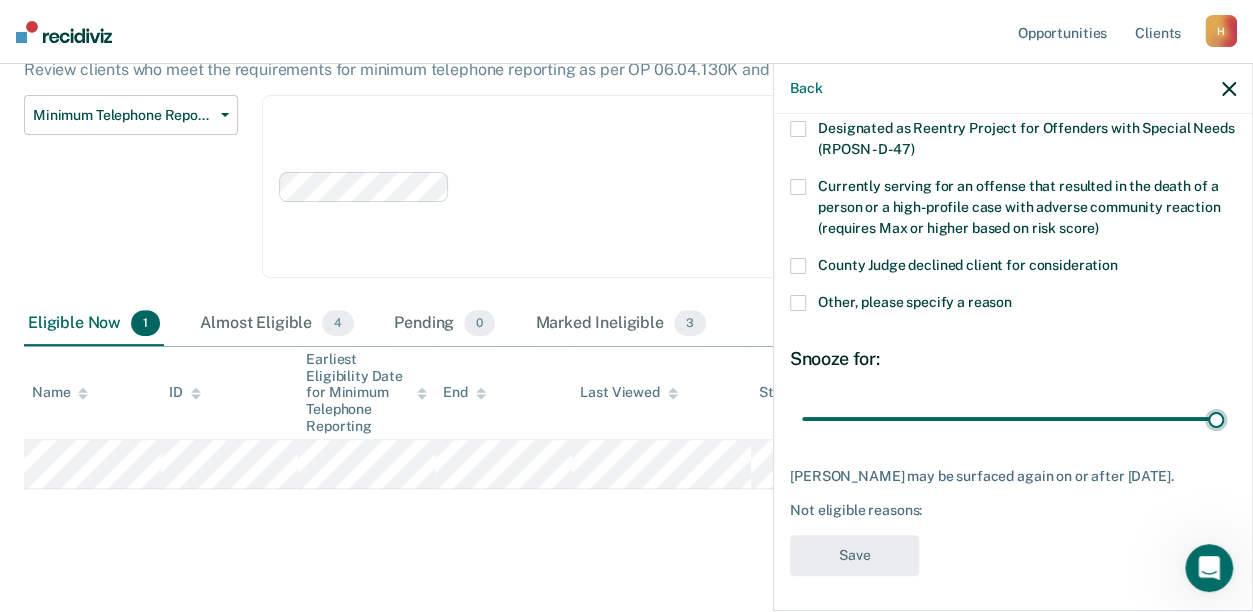 scroll, scrollTop: 263, scrollLeft: 0, axis: vertical 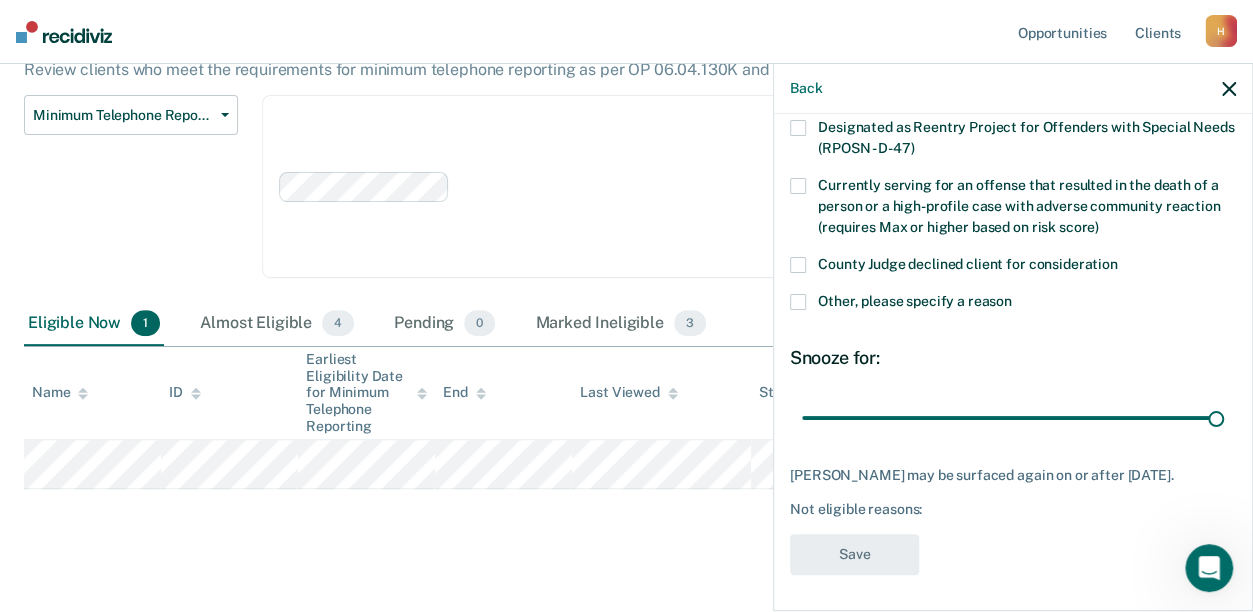 click at bounding box center [798, 302] 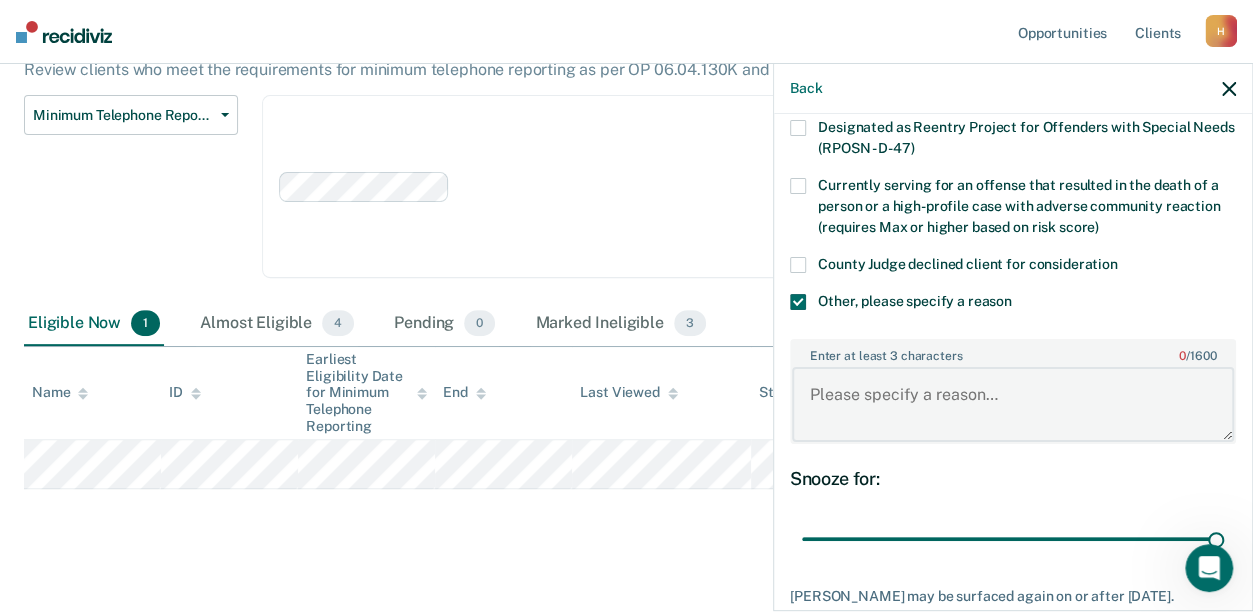 click on "Enter at least 3 characters 0  /  1600" at bounding box center (1013, 404) 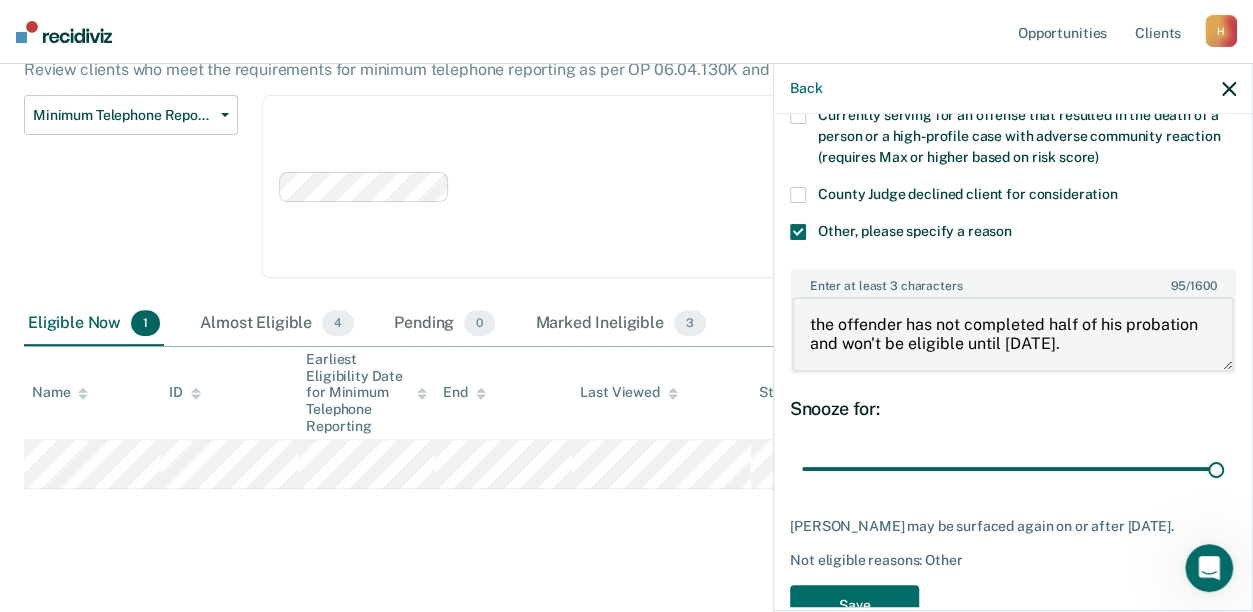 scroll, scrollTop: 363, scrollLeft: 0, axis: vertical 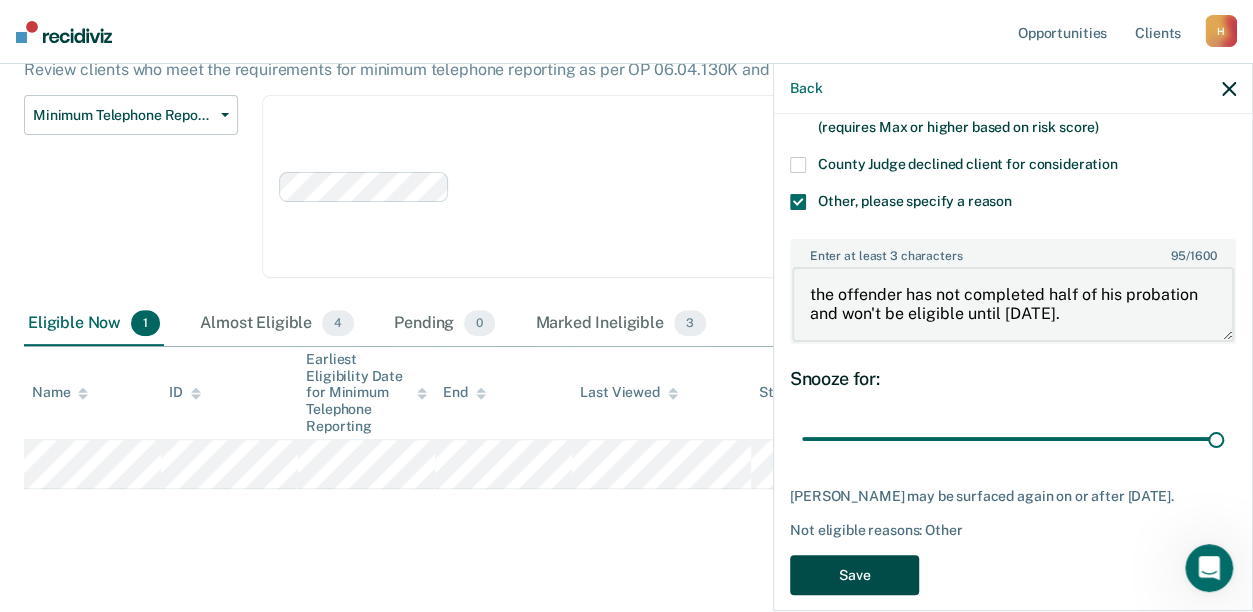 type on "the offender has not completed half of his probation and won't be eligible until [DATE]." 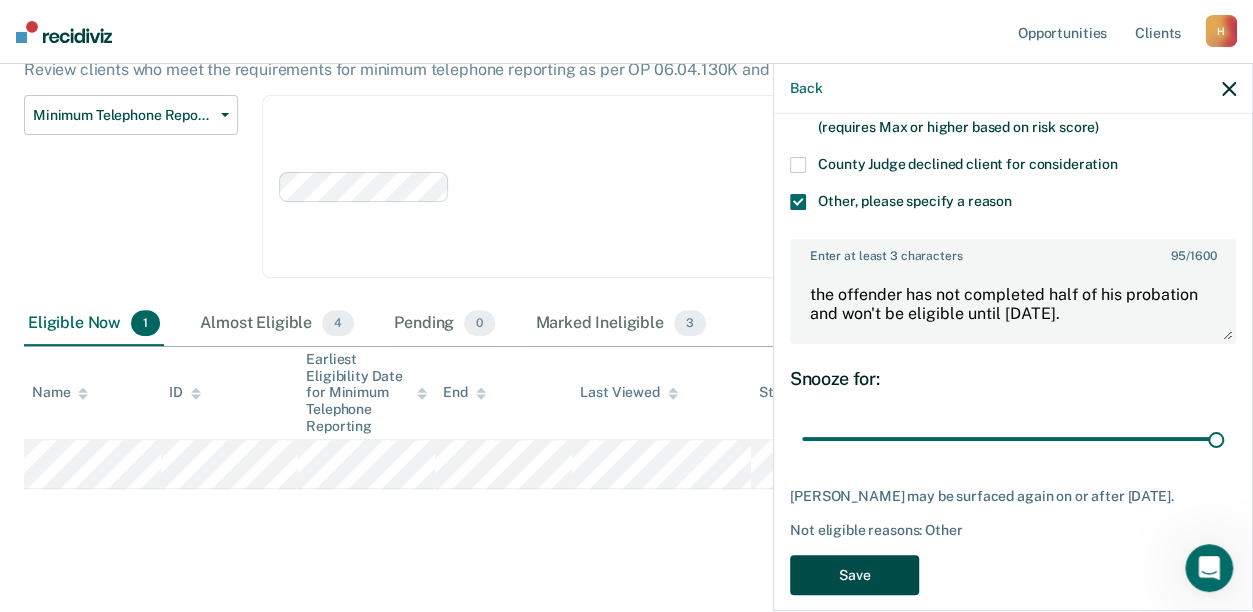 click on "Save" at bounding box center (854, 575) 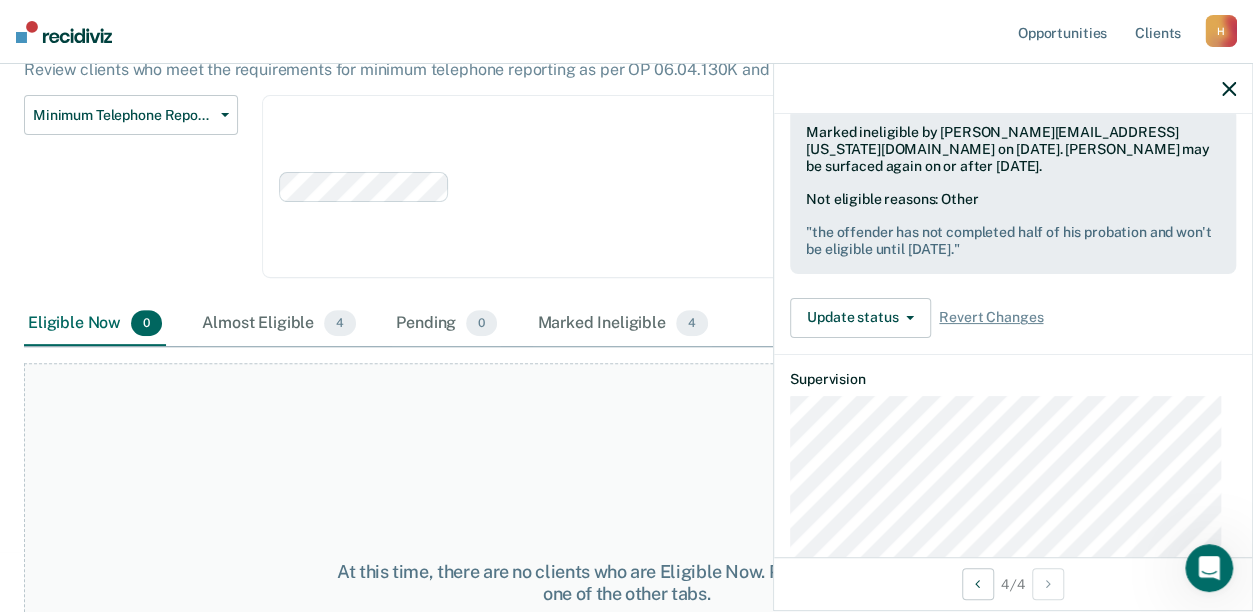 click 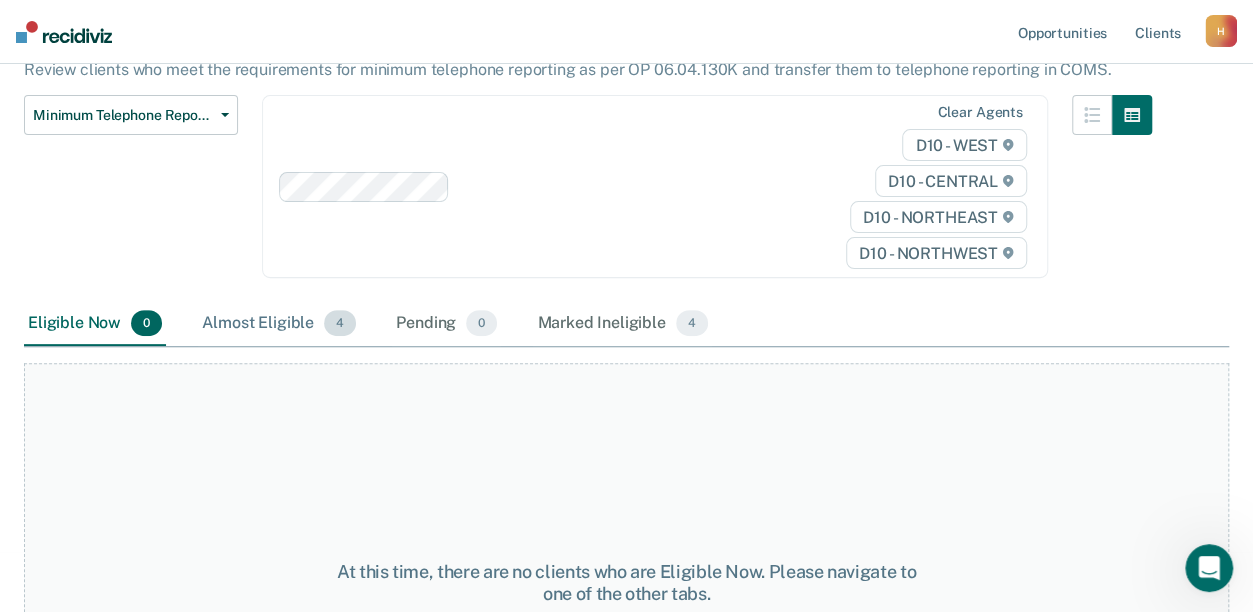 click on "Almost Eligible 4" at bounding box center [279, 324] 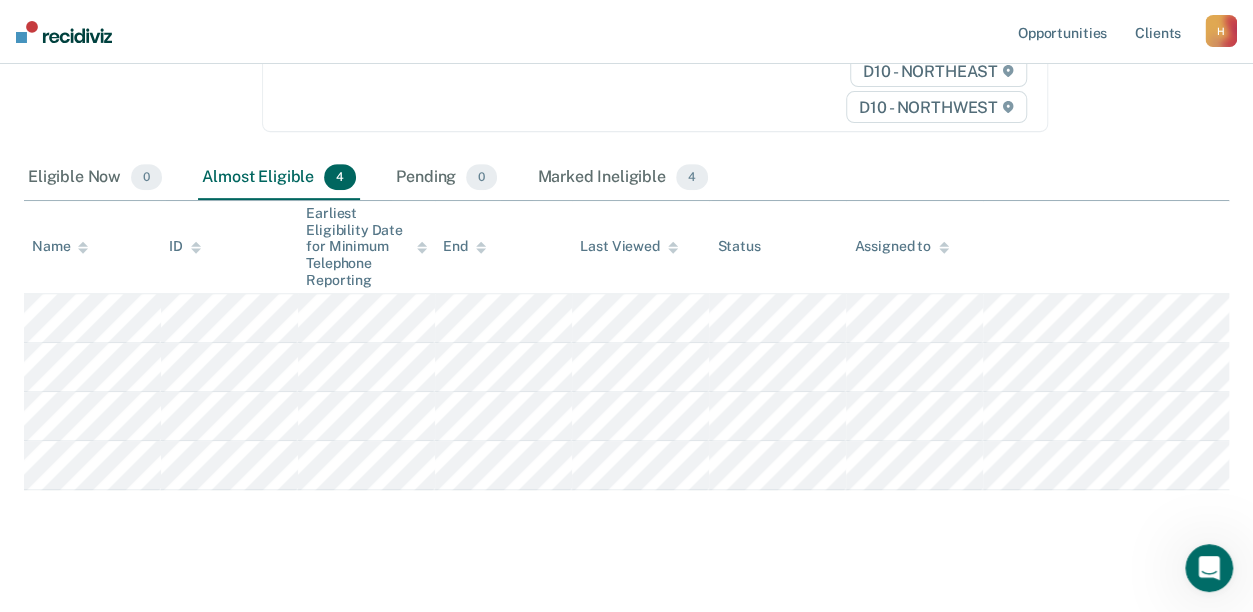scroll, scrollTop: 338, scrollLeft: 0, axis: vertical 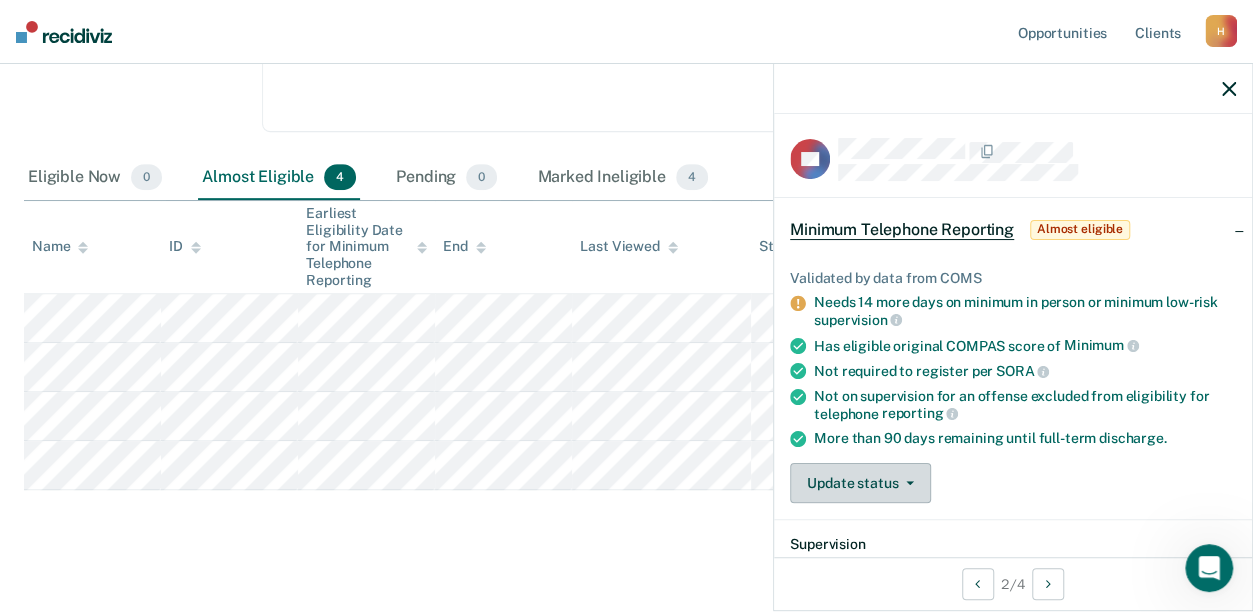 click on "Update status" at bounding box center (860, 483) 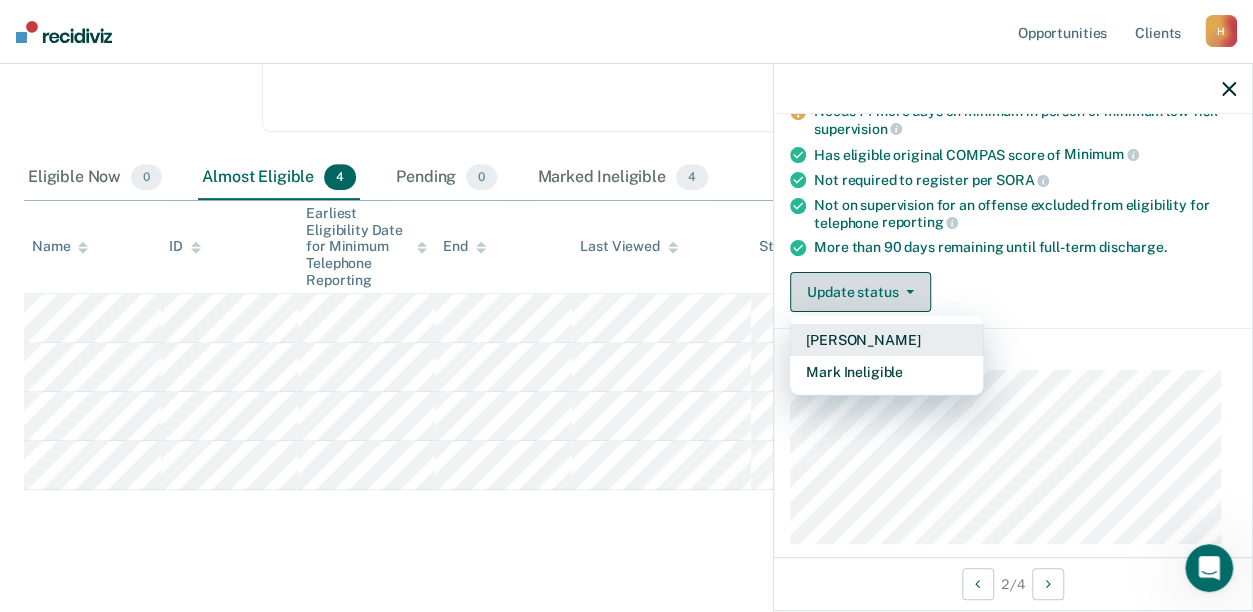 scroll, scrollTop: 200, scrollLeft: 0, axis: vertical 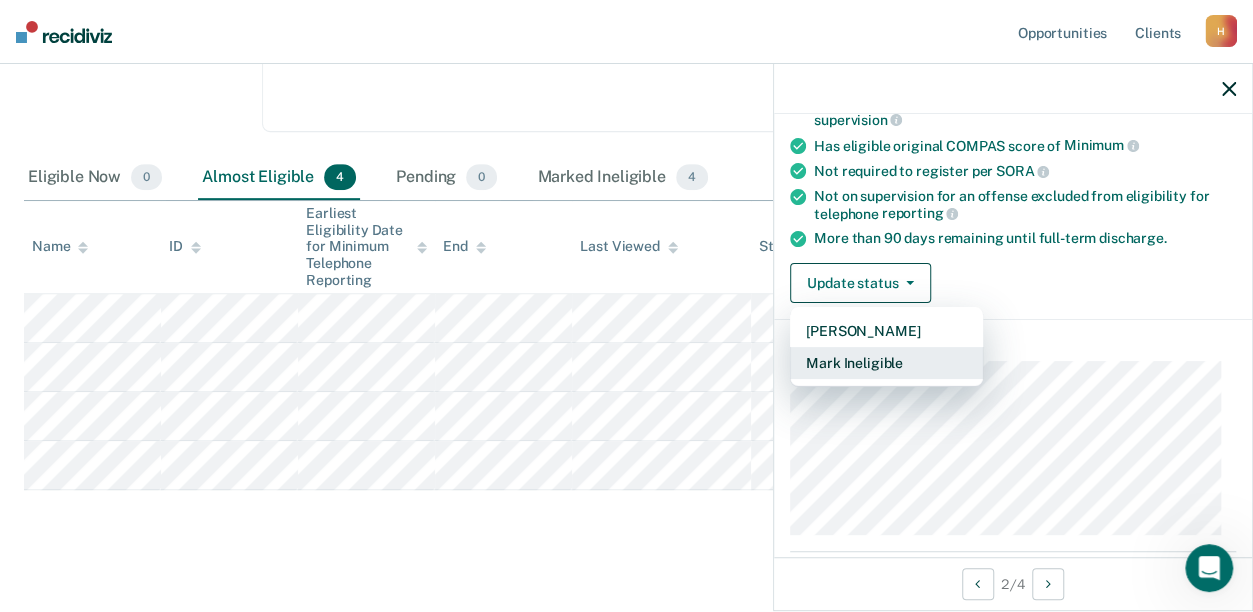 click on "Mark Ineligible" at bounding box center [886, 363] 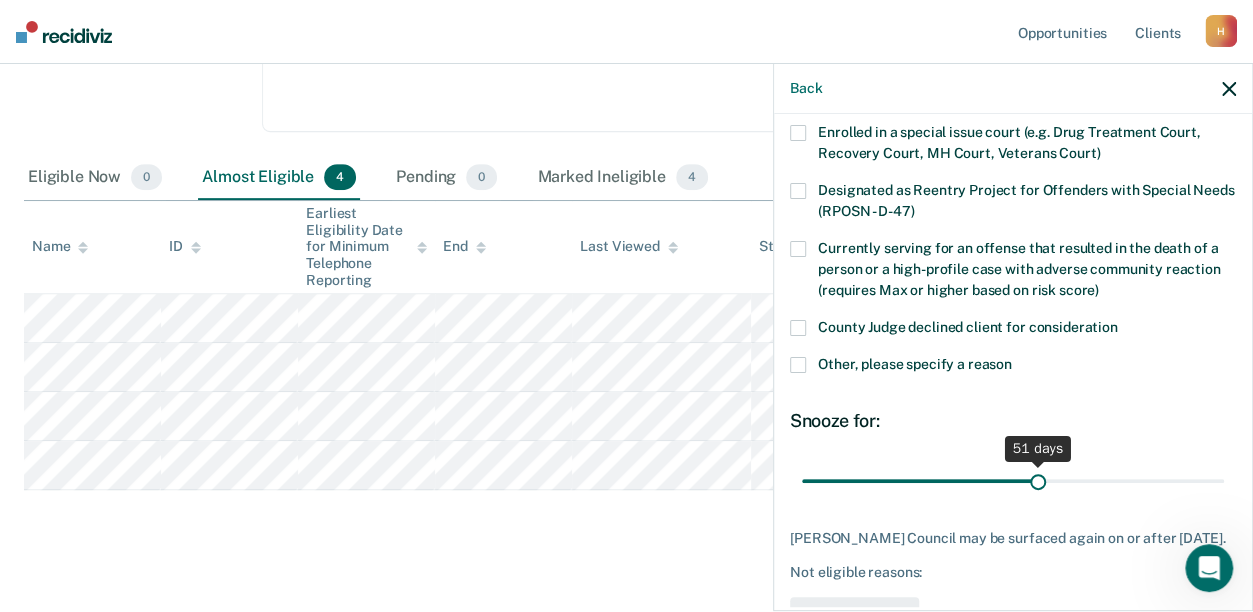 drag, startPoint x: 936, startPoint y: 474, endPoint x: 1027, endPoint y: 472, distance: 91.02197 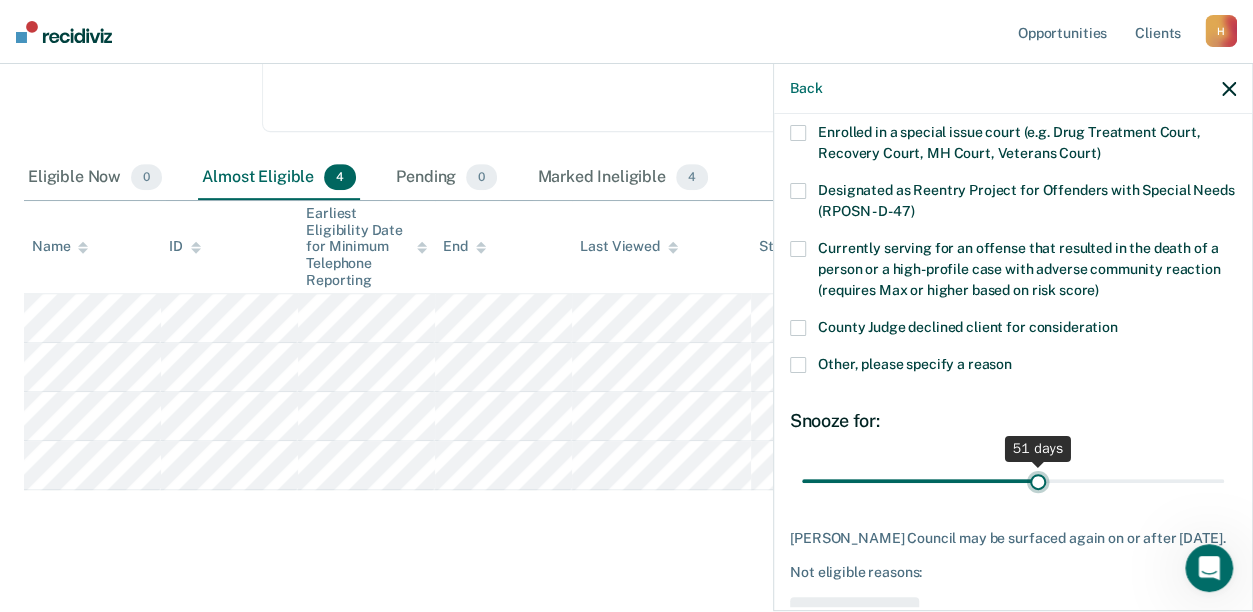 type on "51" 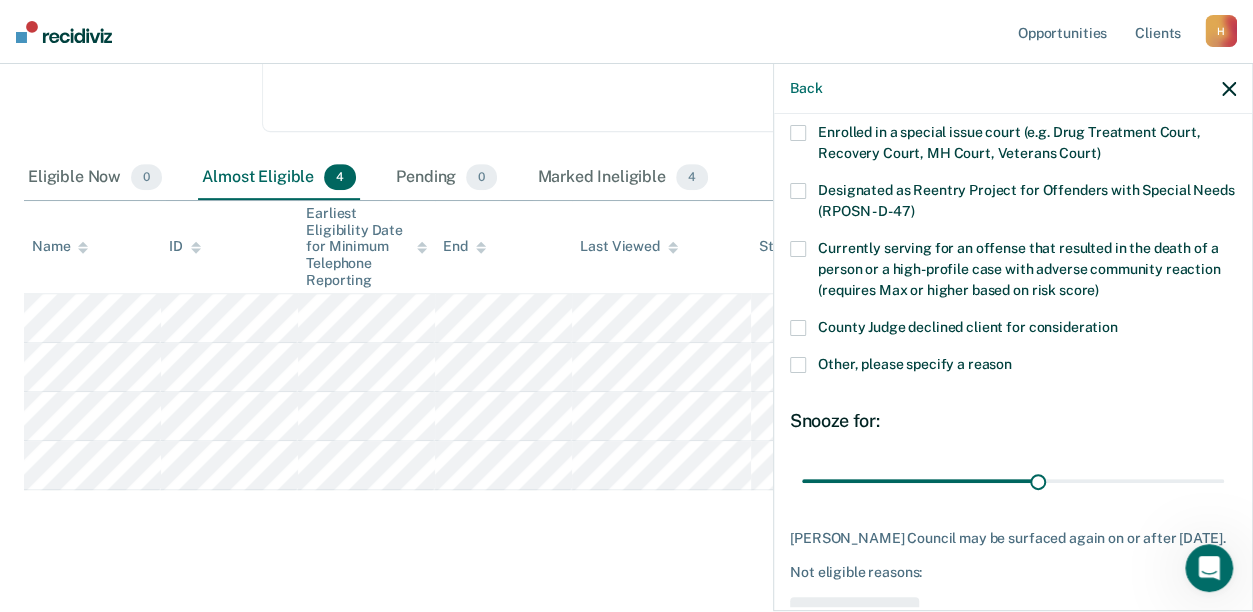 click at bounding box center (798, 365) 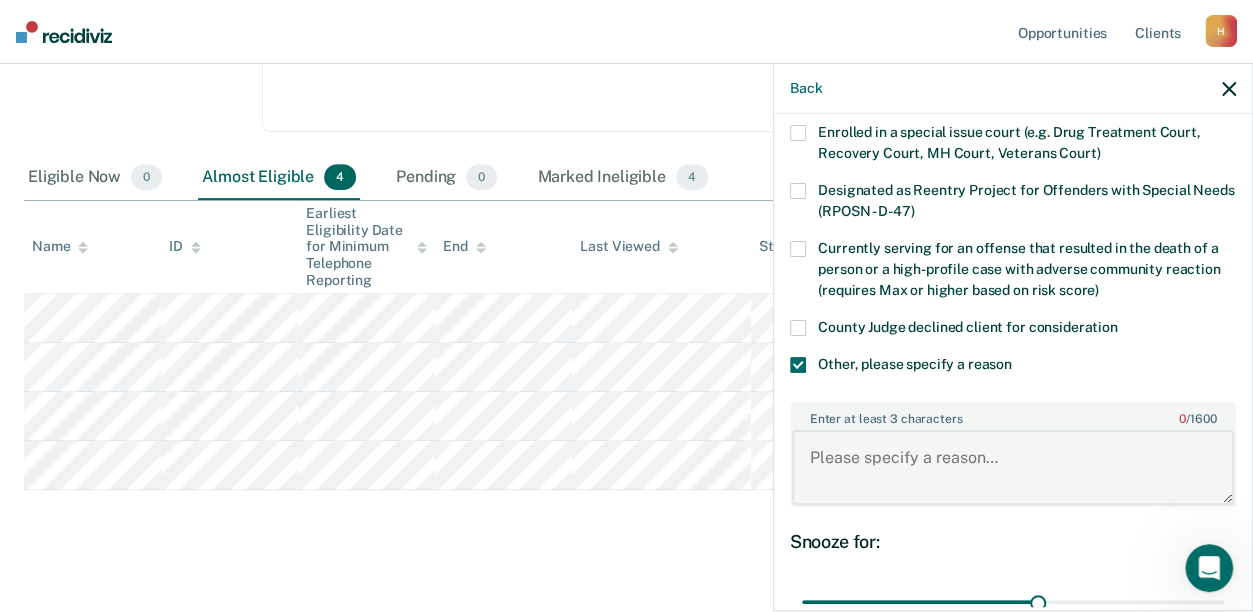click on "Enter at least 3 characters 0  /  1600" at bounding box center [1013, 467] 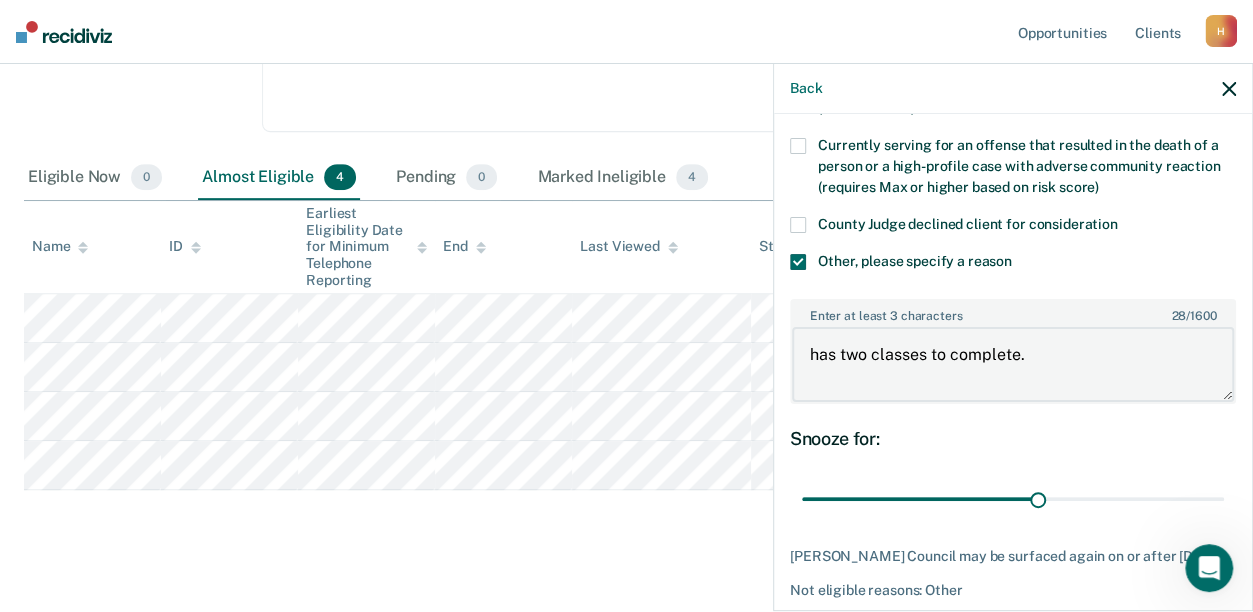 scroll, scrollTop: 400, scrollLeft: 0, axis: vertical 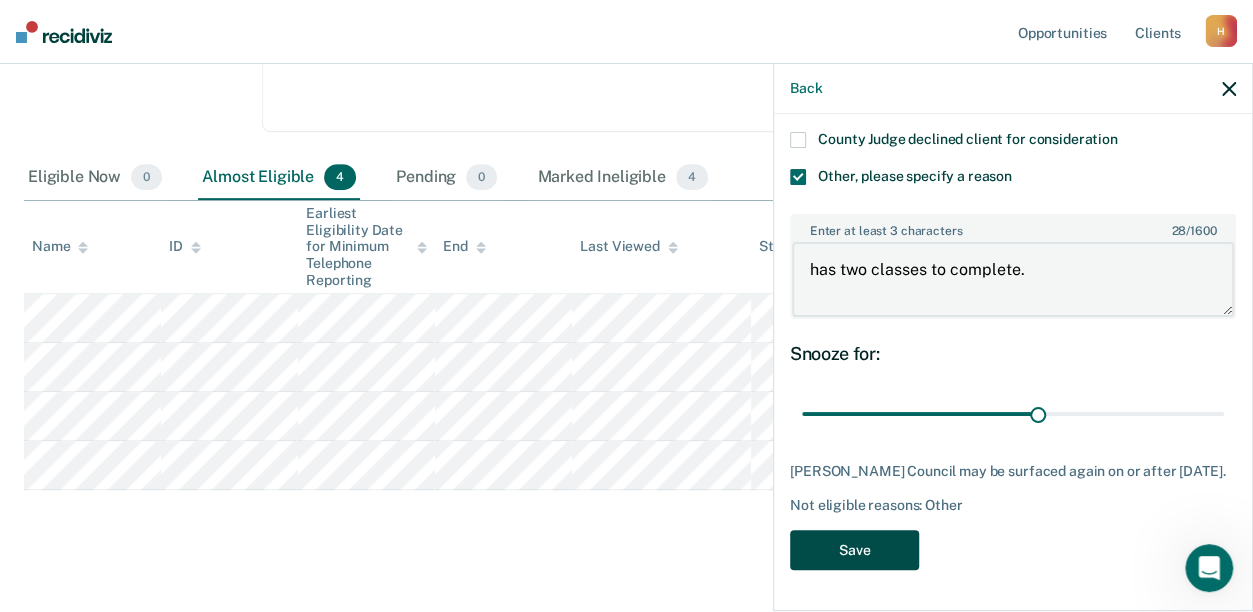type on "has two classes to complete." 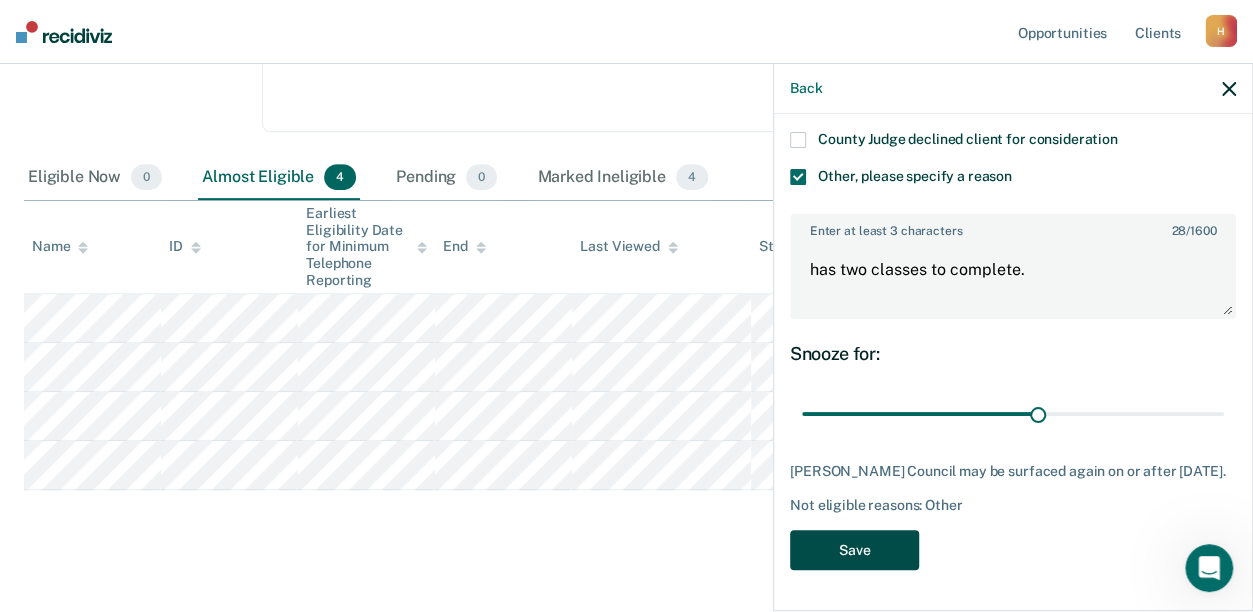 click on "Save" at bounding box center [854, 550] 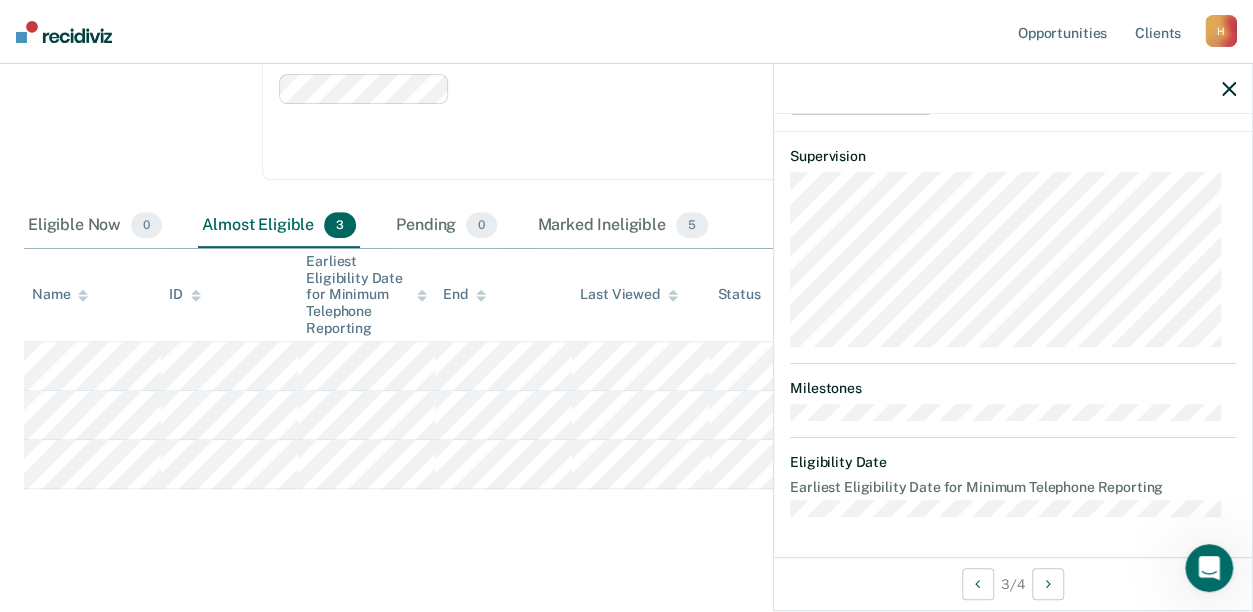 scroll, scrollTop: 380, scrollLeft: 0, axis: vertical 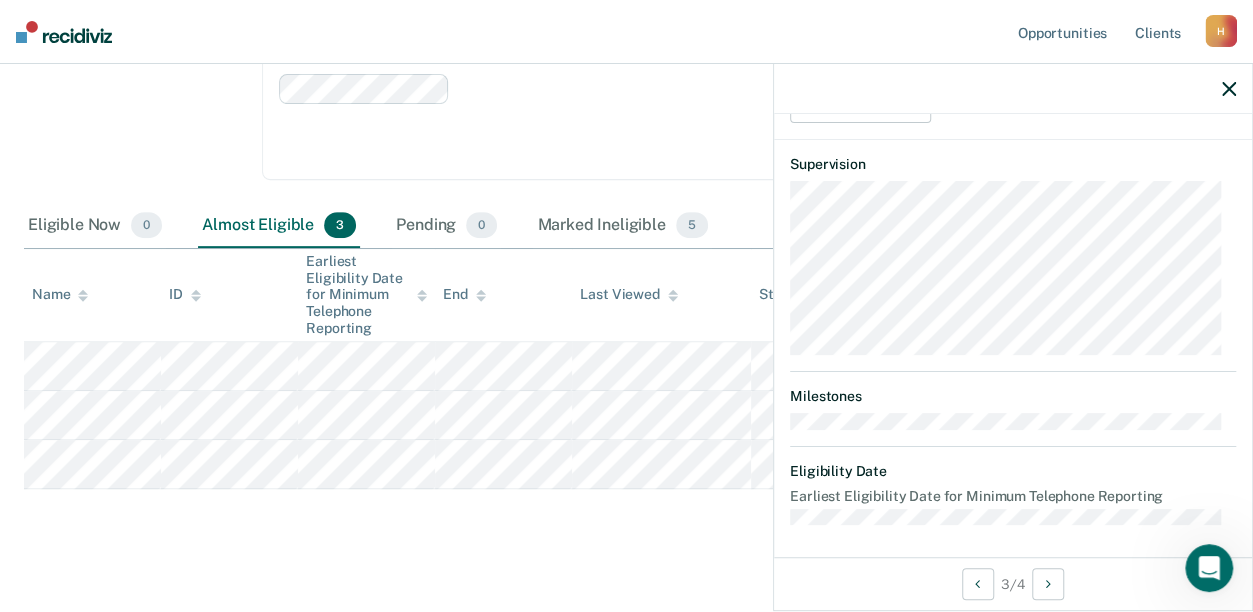 click 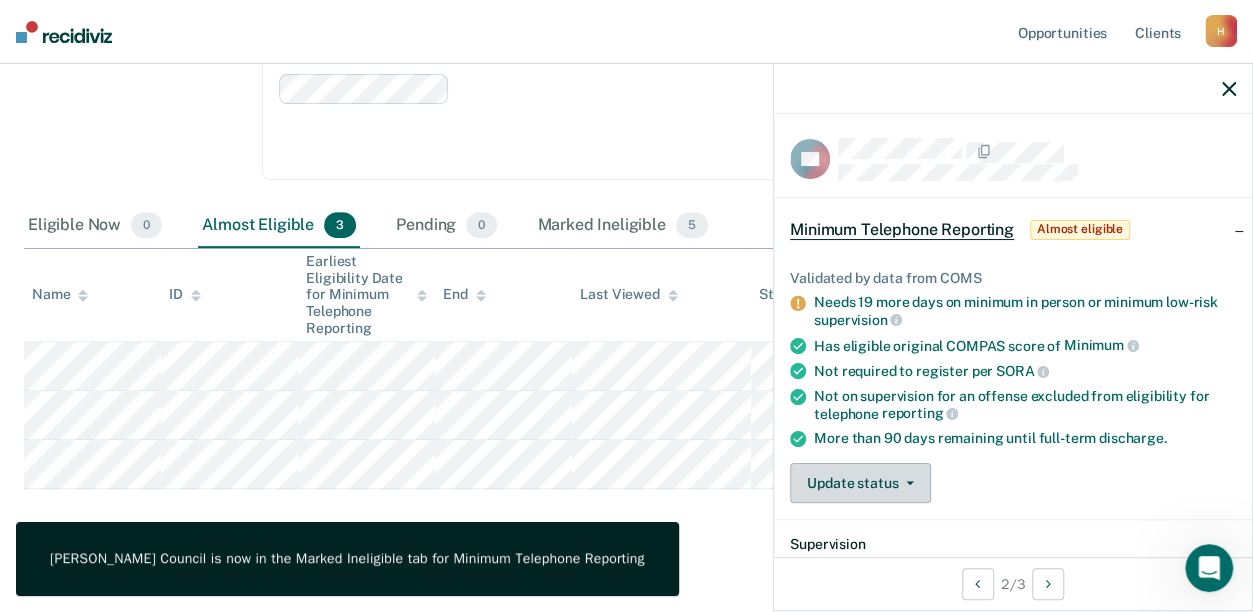 click on "Update status" at bounding box center (860, 483) 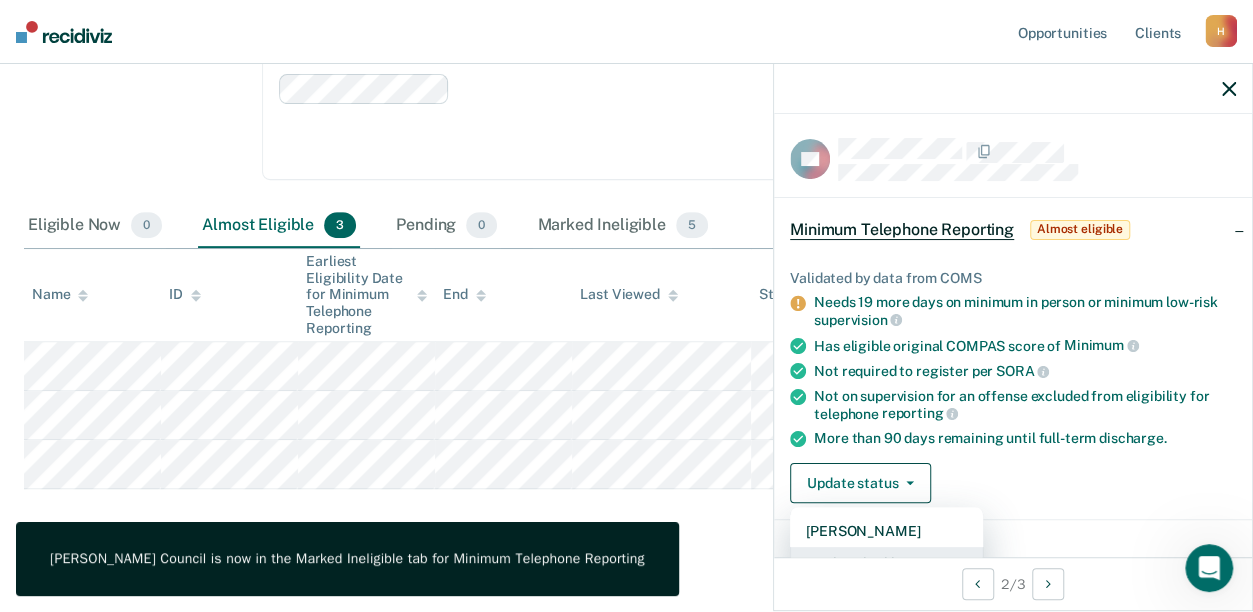 scroll, scrollTop: 16, scrollLeft: 0, axis: vertical 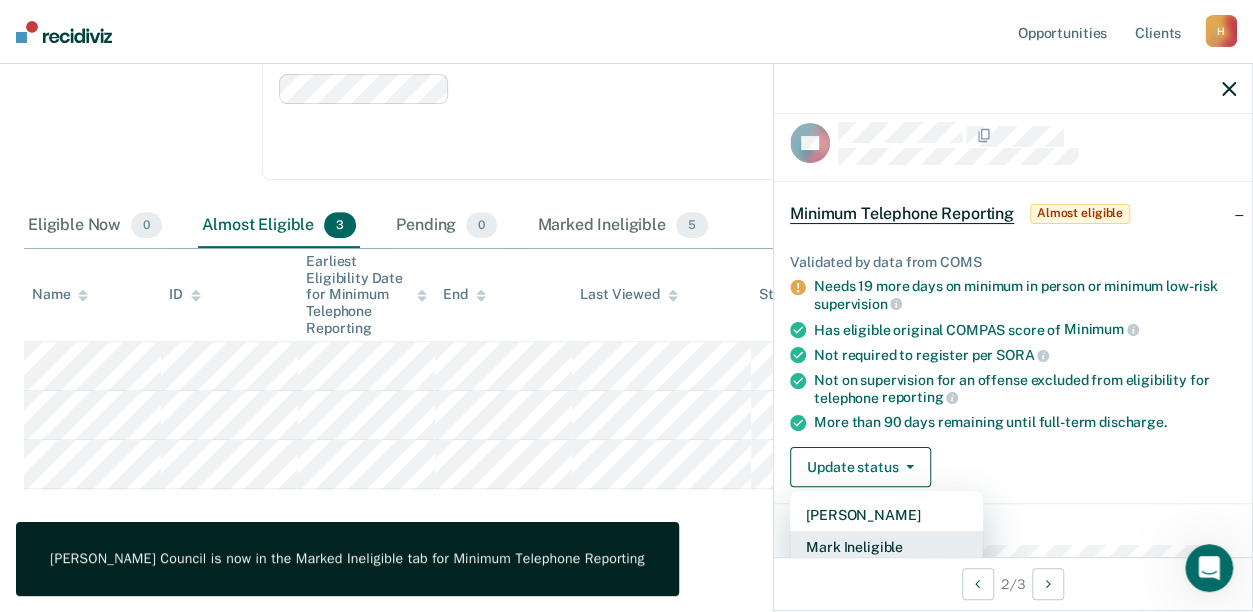 click on "Mark Ineligible" at bounding box center (886, 547) 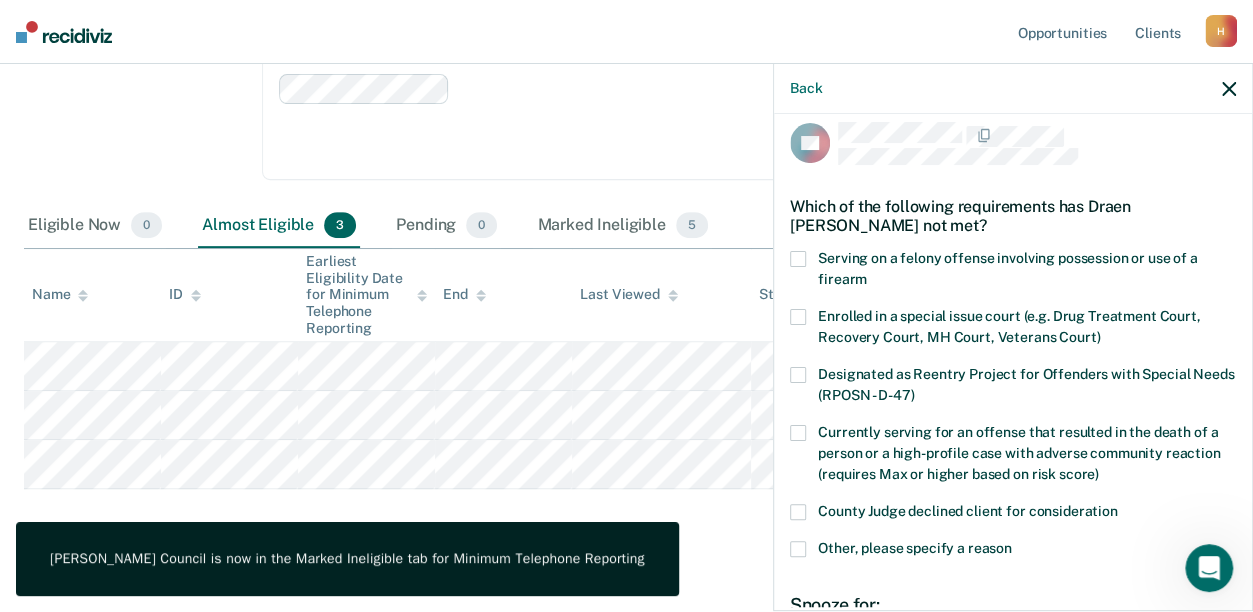 click at bounding box center (798, 549) 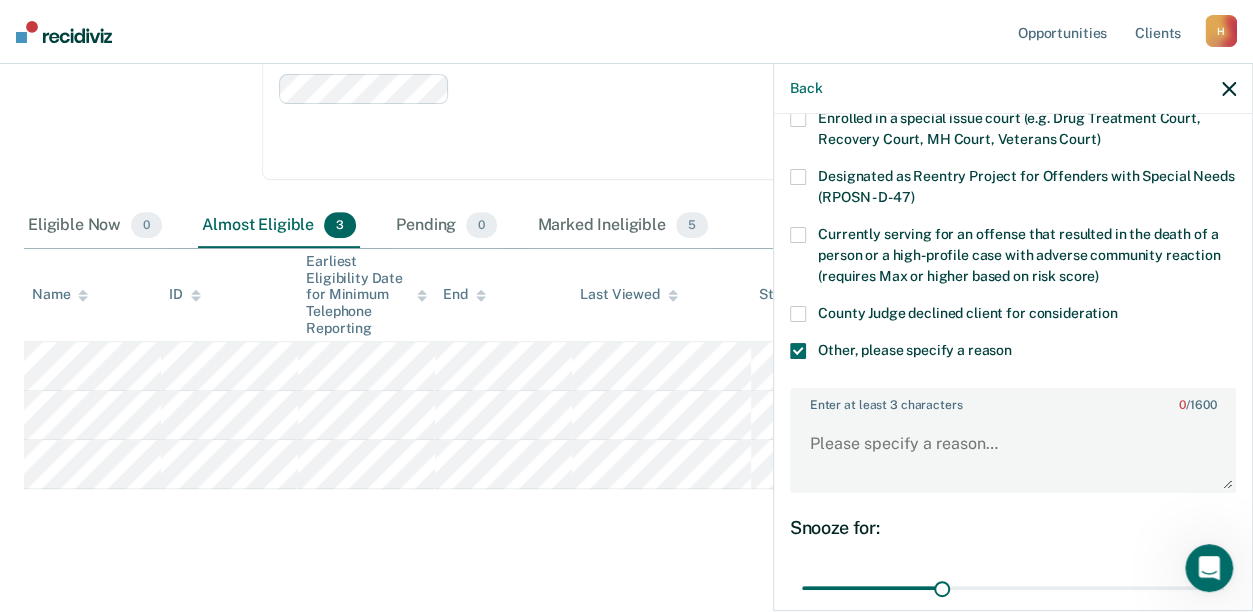 scroll, scrollTop: 216, scrollLeft: 0, axis: vertical 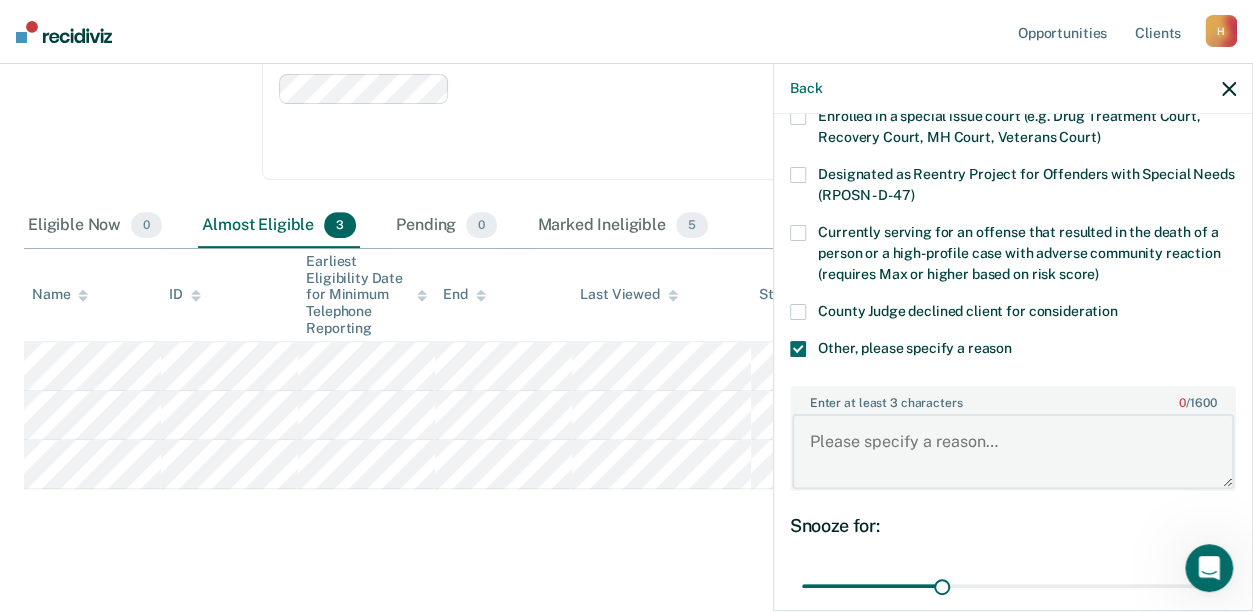 click on "Enter at least 3 characters 0  /  1600" at bounding box center (1013, 451) 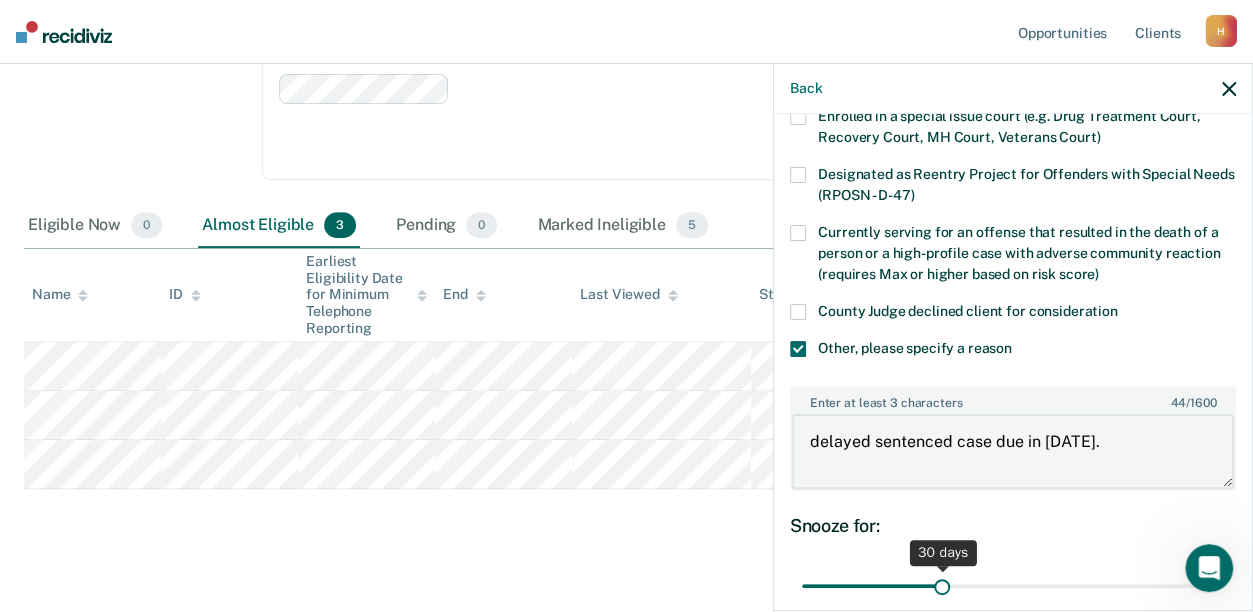 type on "delayed sentenced case due in [DATE]." 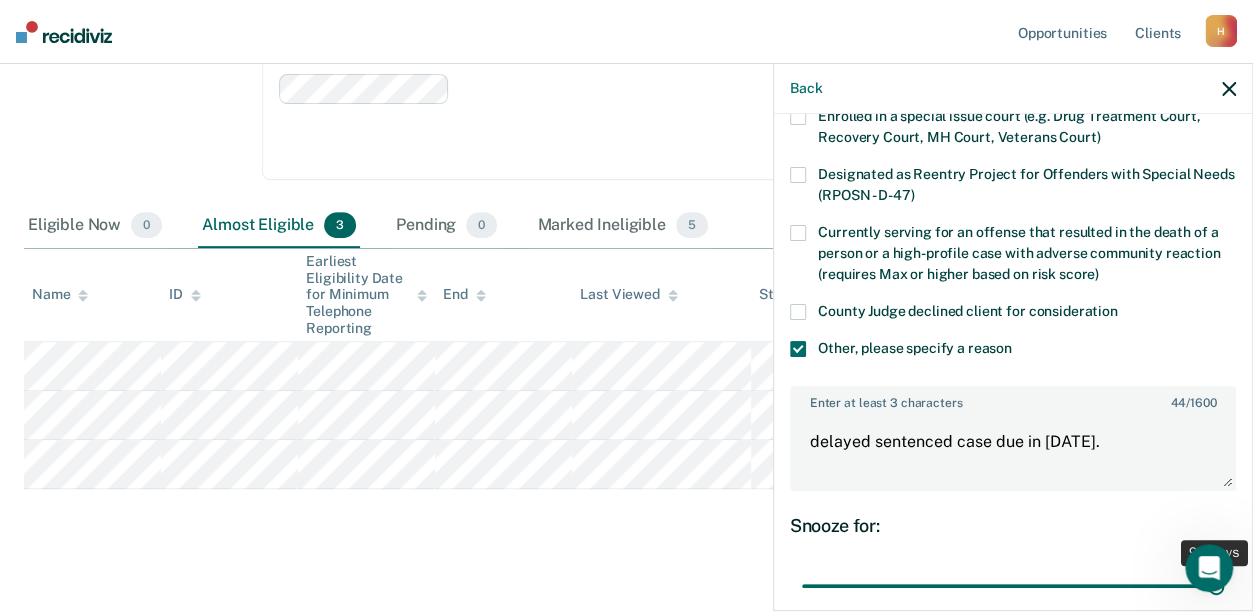 drag, startPoint x: 934, startPoint y: 588, endPoint x: 1211, endPoint y: 561, distance: 278.31277 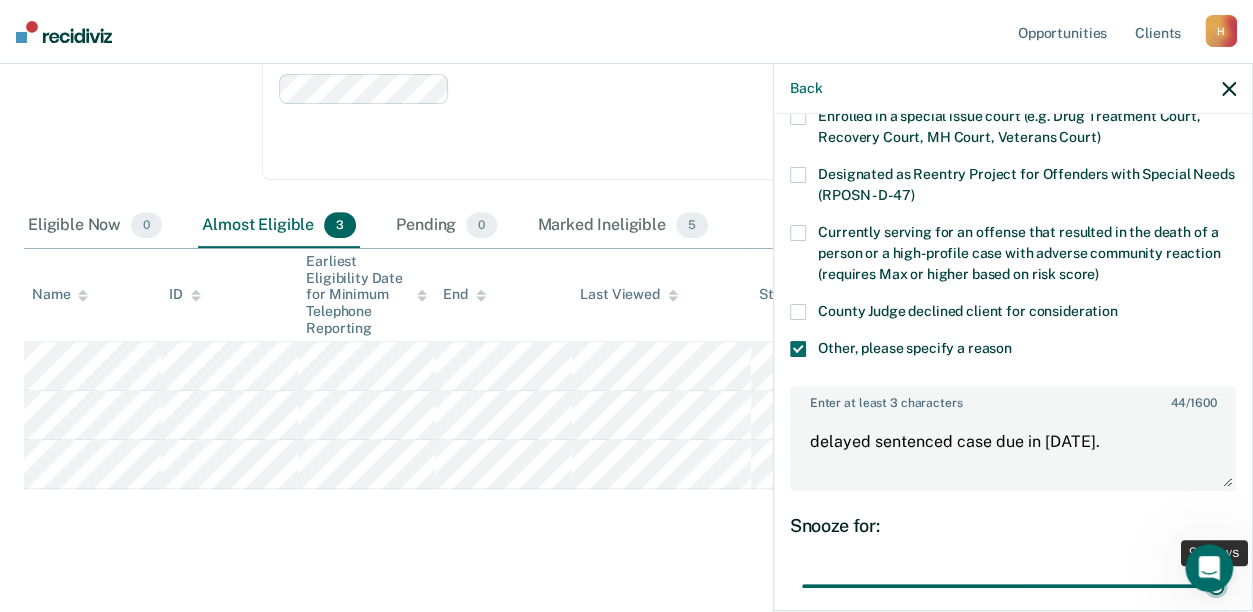 type on "90" 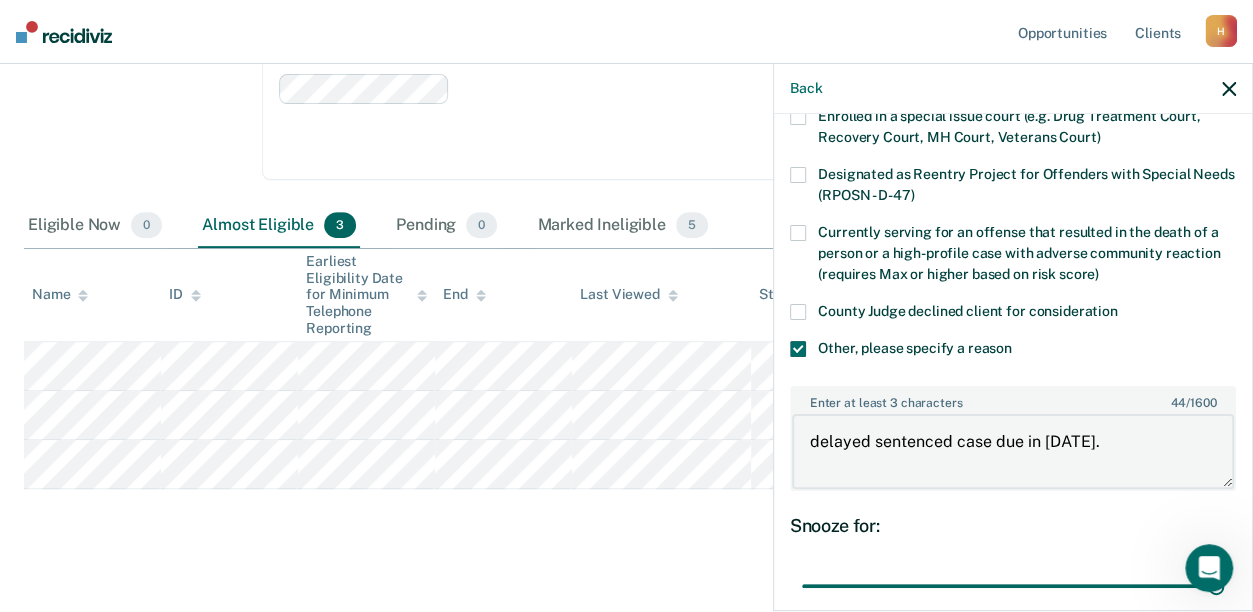 scroll, scrollTop: 400, scrollLeft: 0, axis: vertical 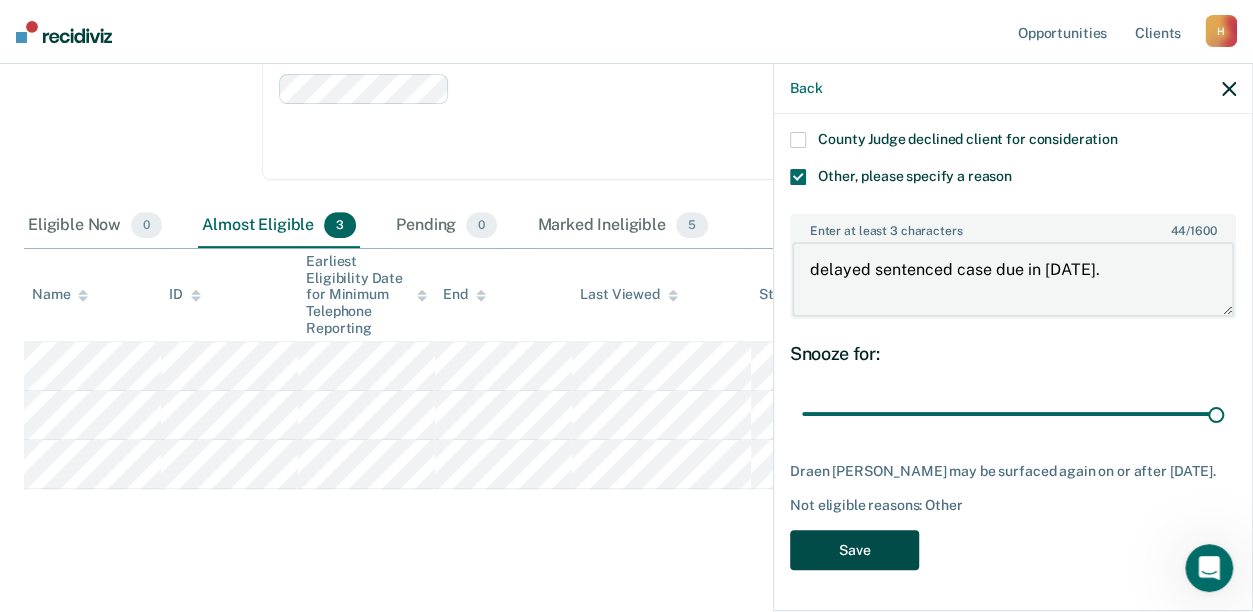 type on "delayed sentenced case due in [DATE]." 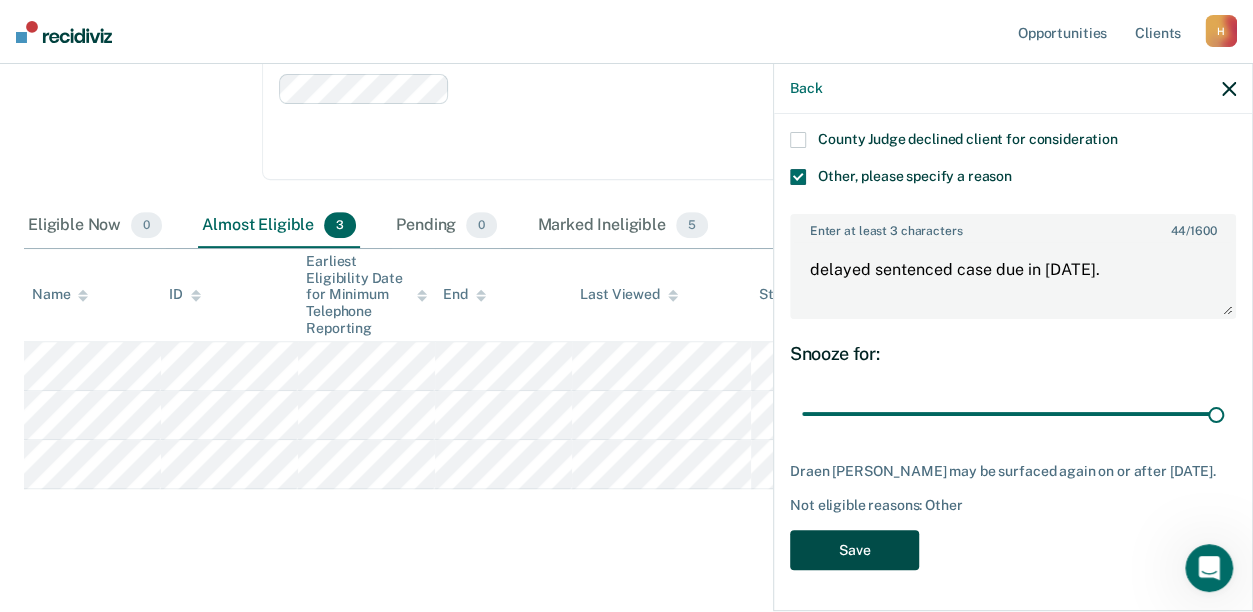 click on "Save" at bounding box center [854, 550] 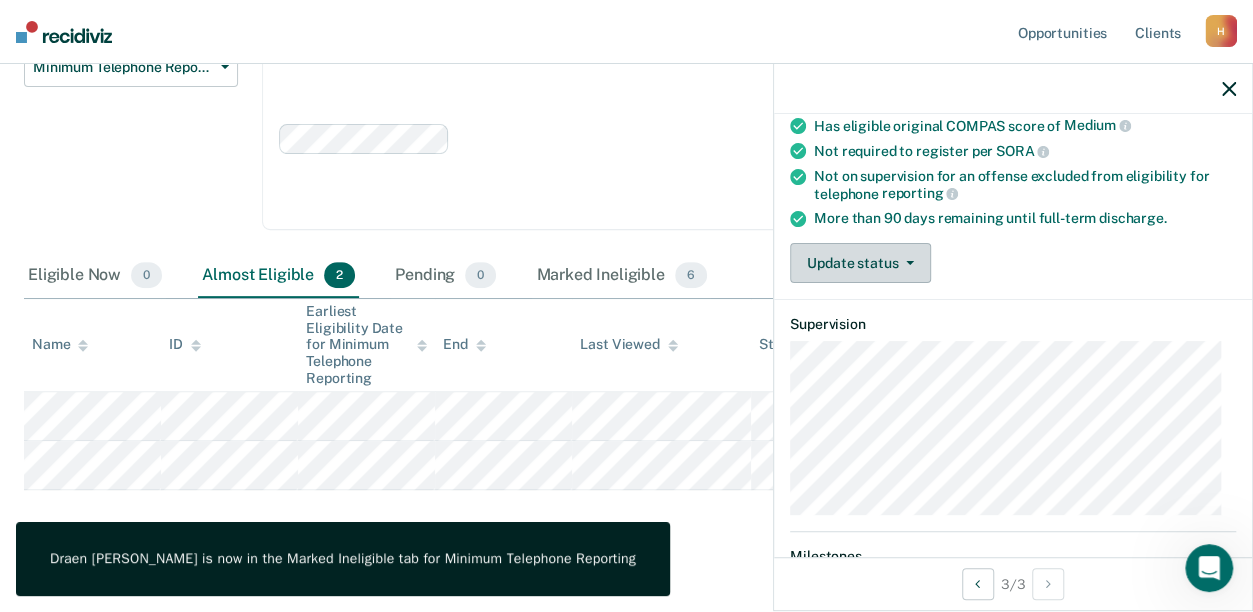 click on "Update status" at bounding box center (860, 263) 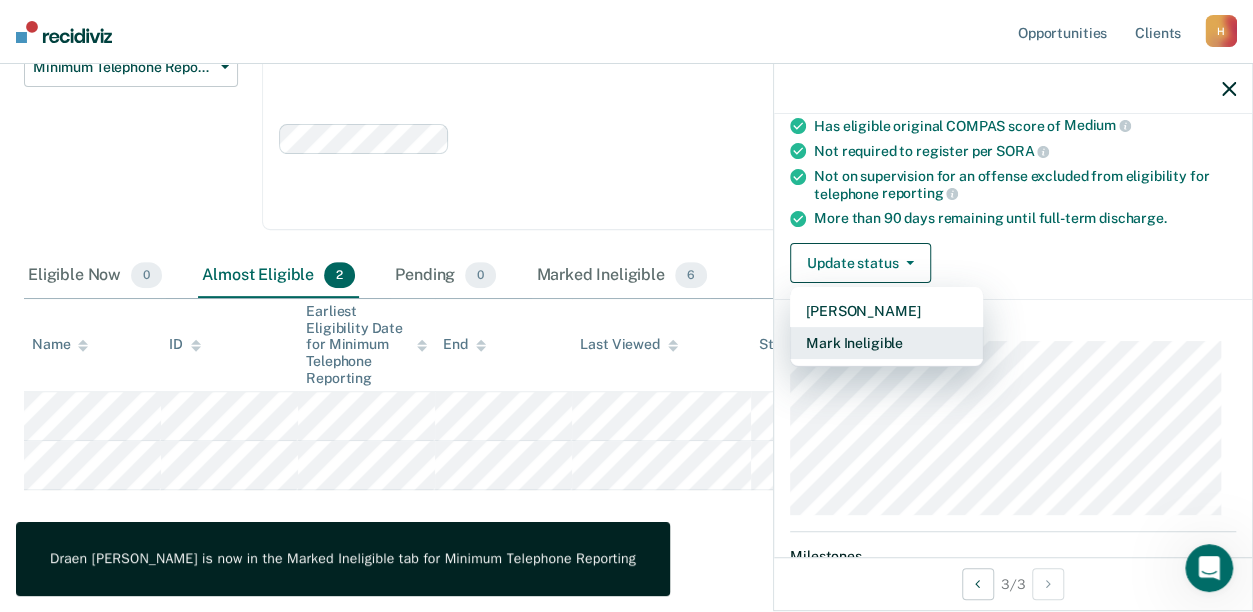 click on "Mark Ineligible" at bounding box center [886, 343] 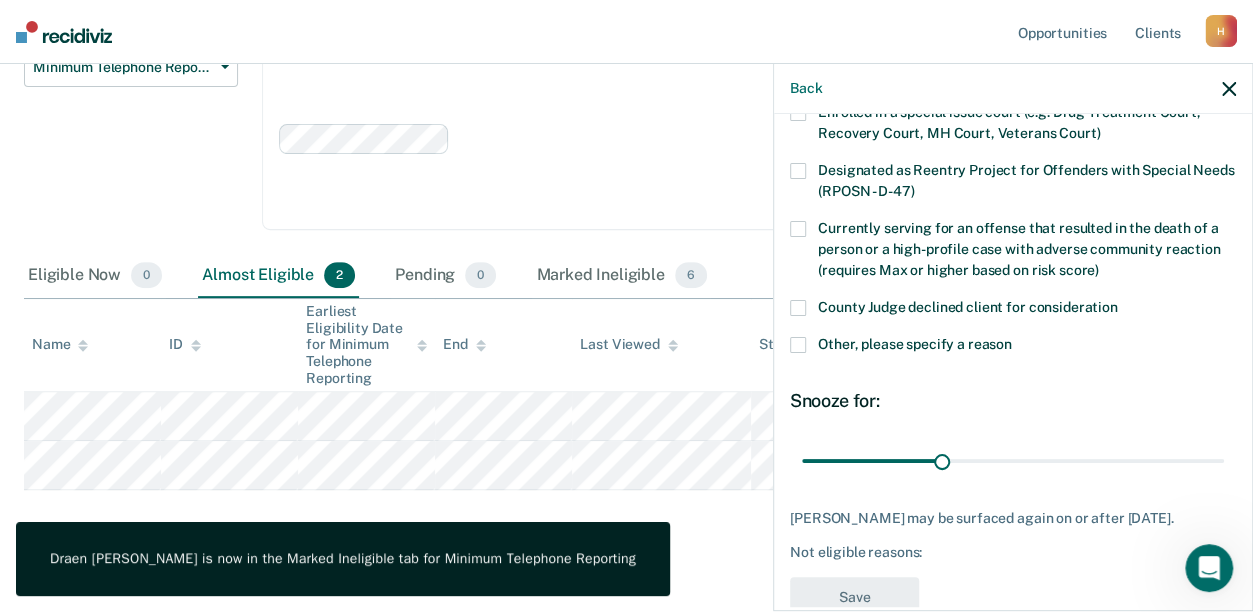 click at bounding box center [798, 345] 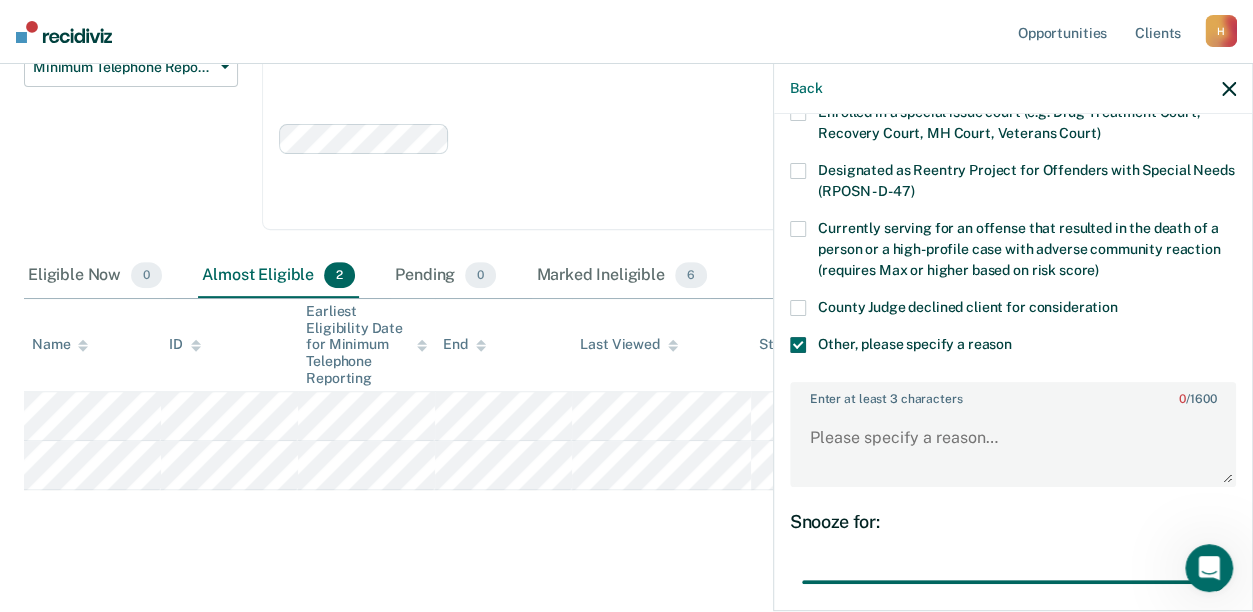 drag, startPoint x: 942, startPoint y: 577, endPoint x: 1142, endPoint y: 559, distance: 200.80836 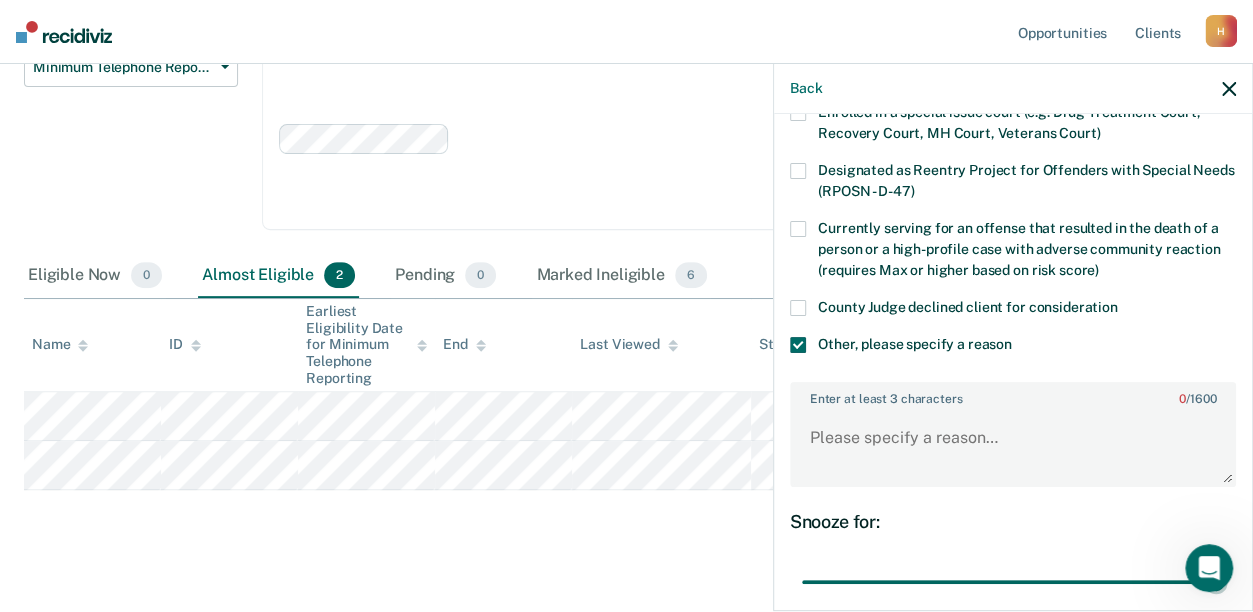 type on "90" 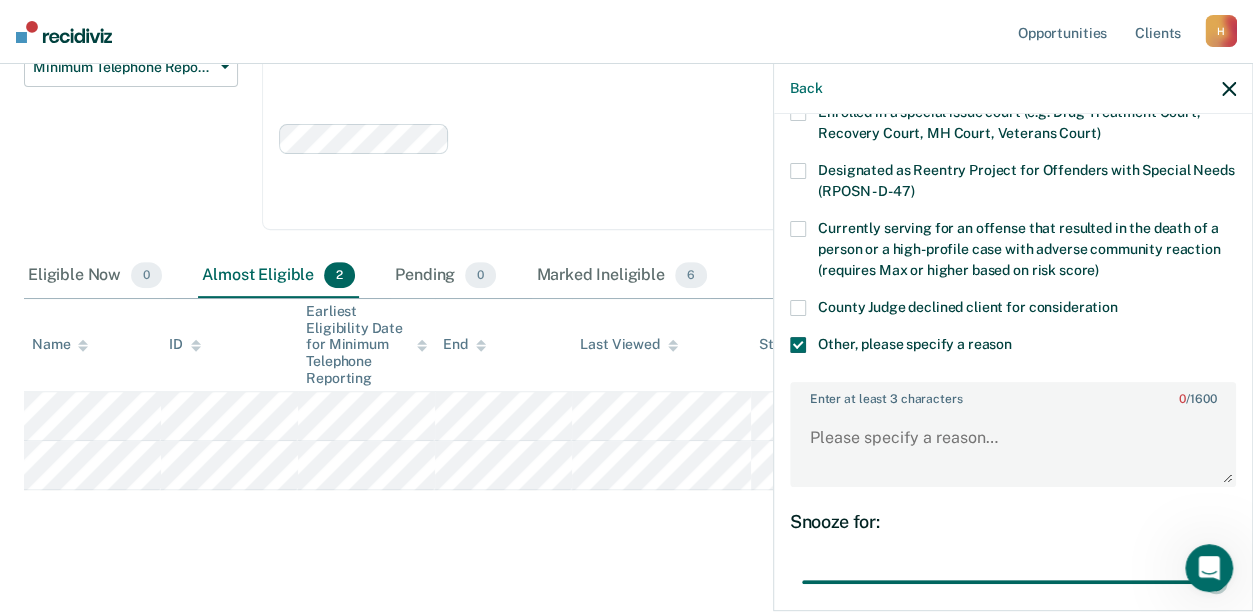 click at bounding box center (1013, 581) 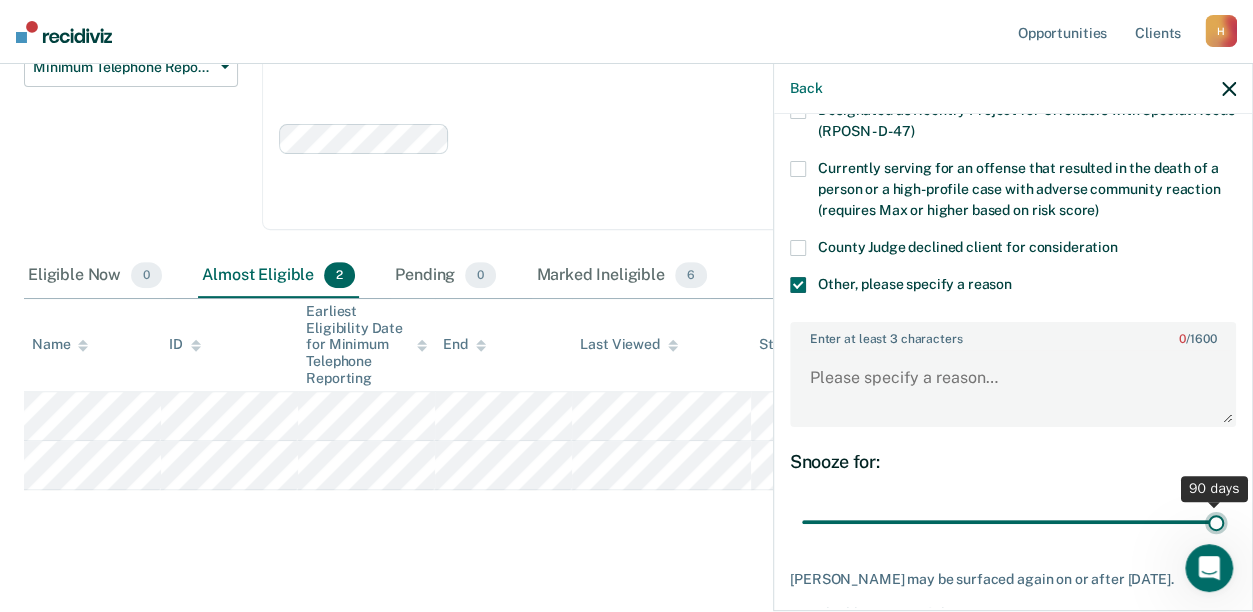 scroll, scrollTop: 384, scrollLeft: 0, axis: vertical 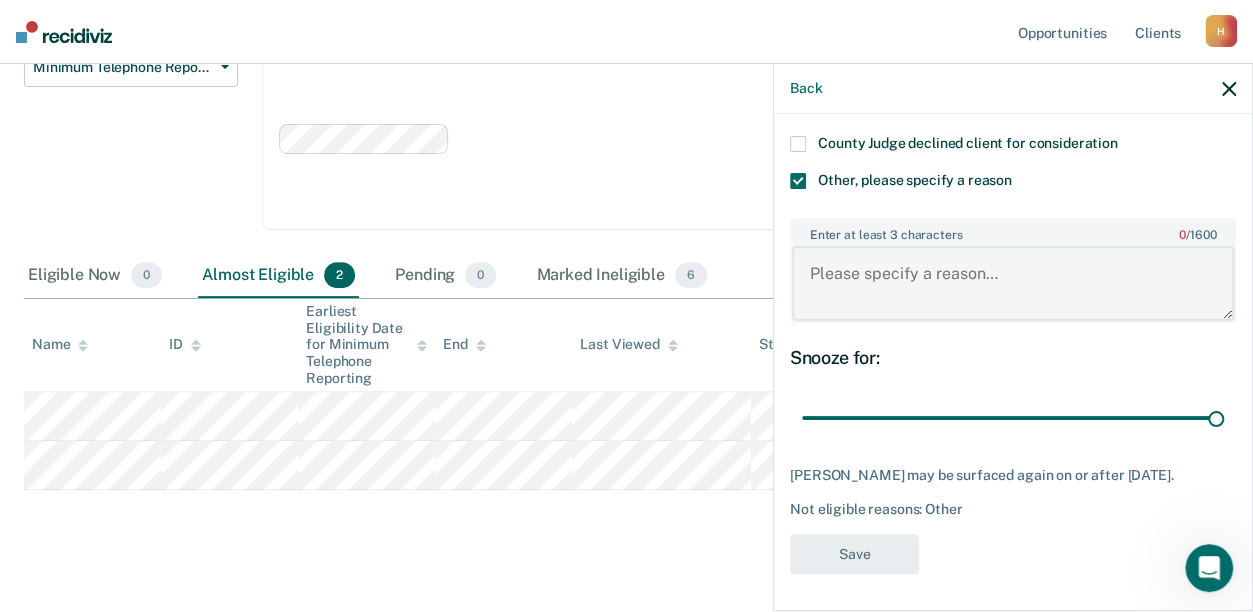 click on "Enter at least 3 characters 0  /  1600" at bounding box center (1013, 283) 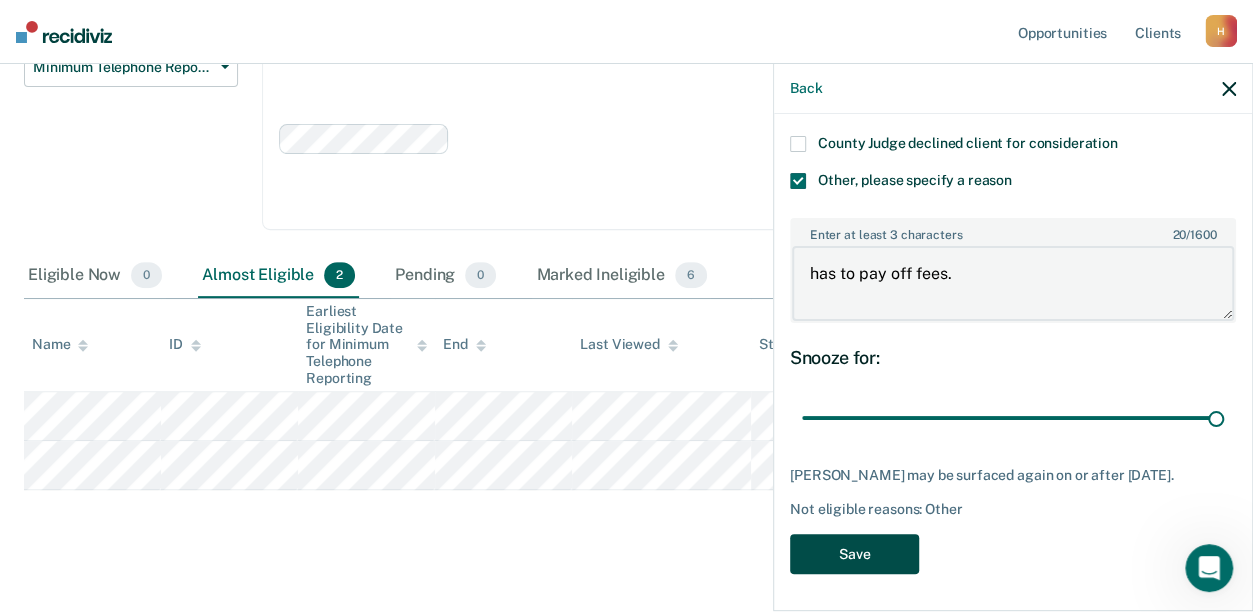 type on "has to pay off fees." 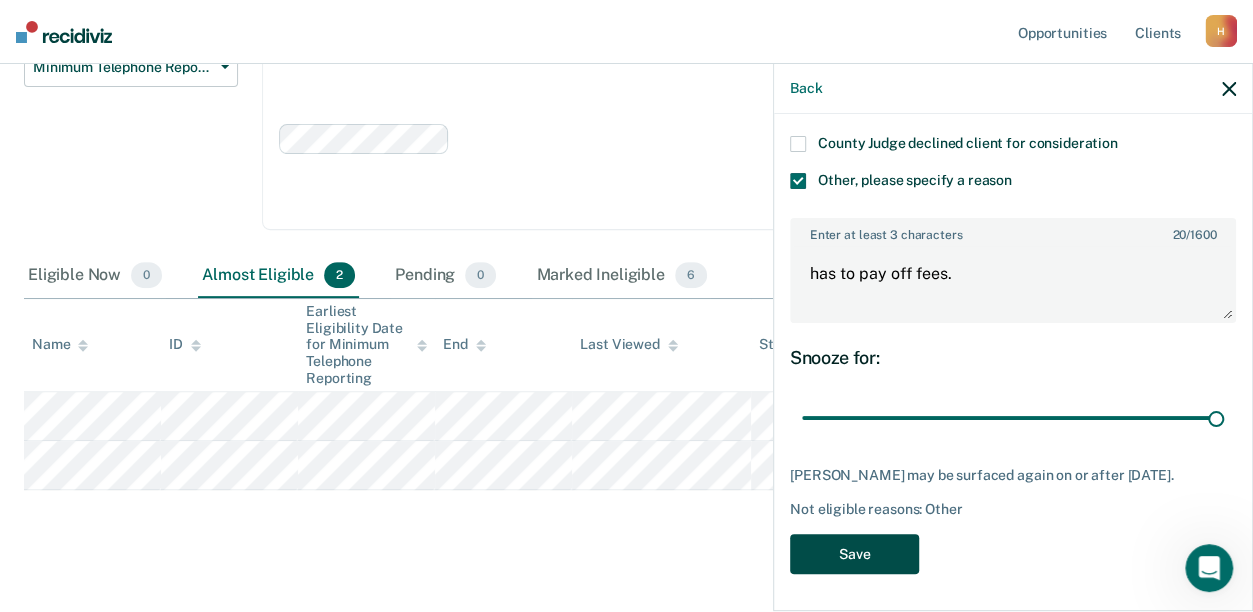 click on "Save" at bounding box center [854, 554] 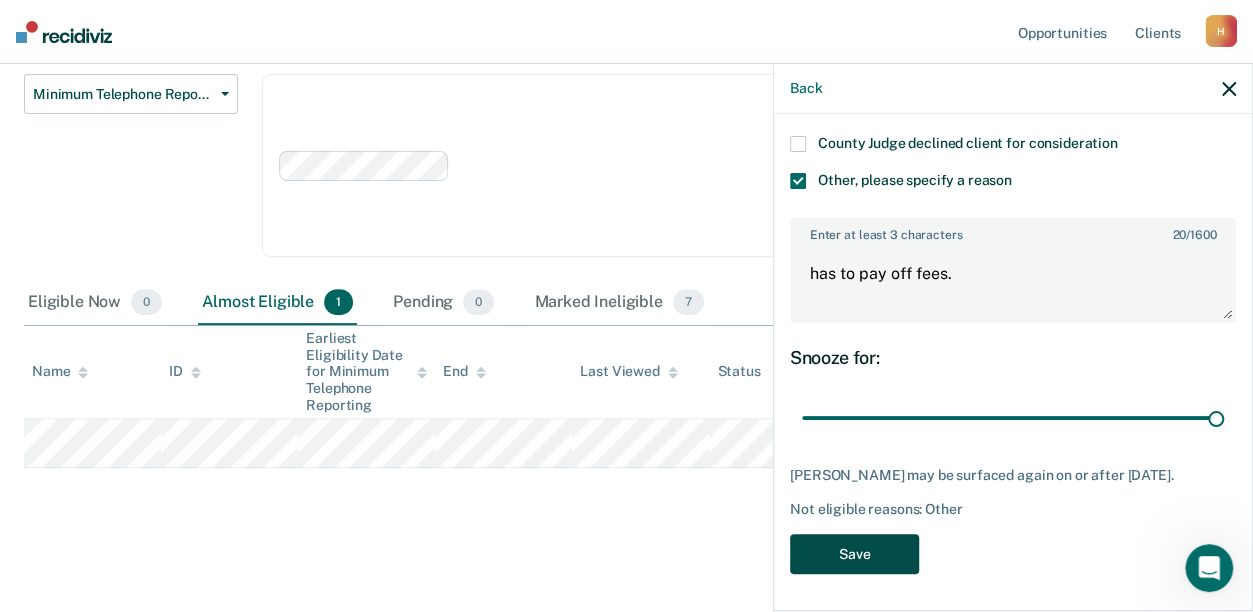 scroll, scrollTop: 192, scrollLeft: 0, axis: vertical 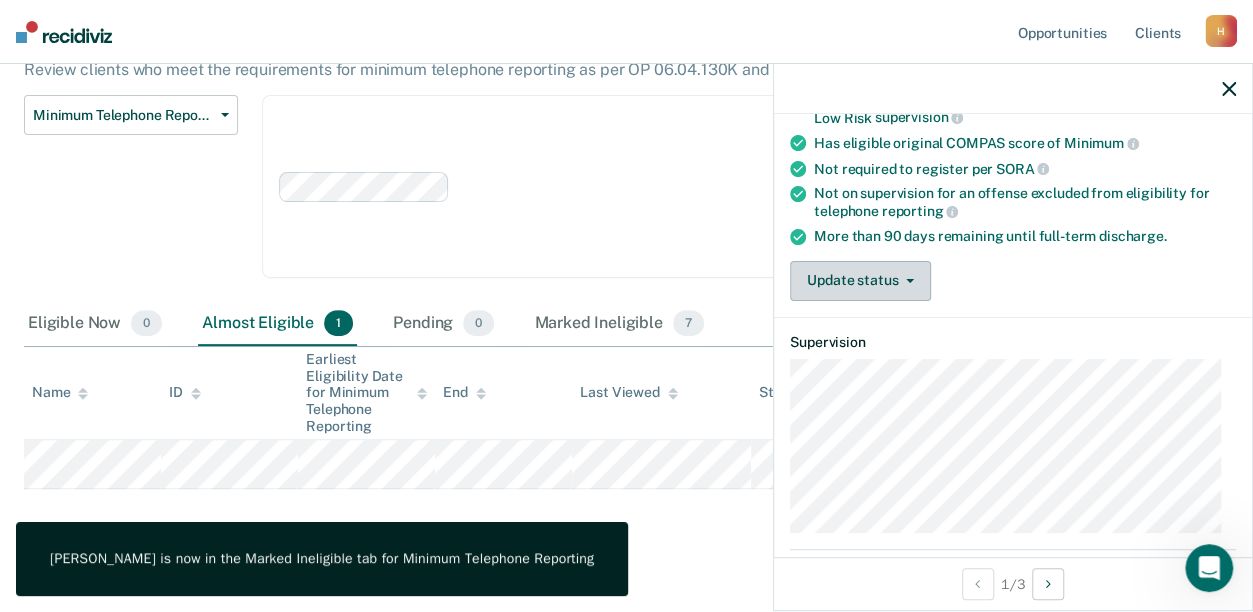 click on "Update status" at bounding box center [860, 281] 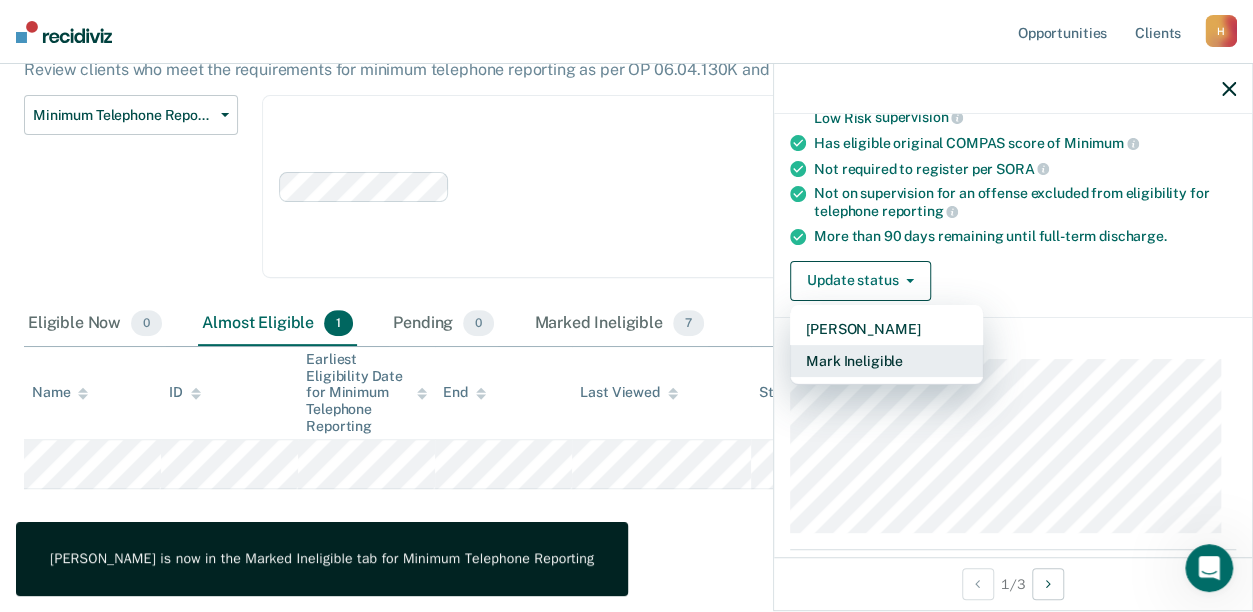 click on "Mark Ineligible" at bounding box center [886, 361] 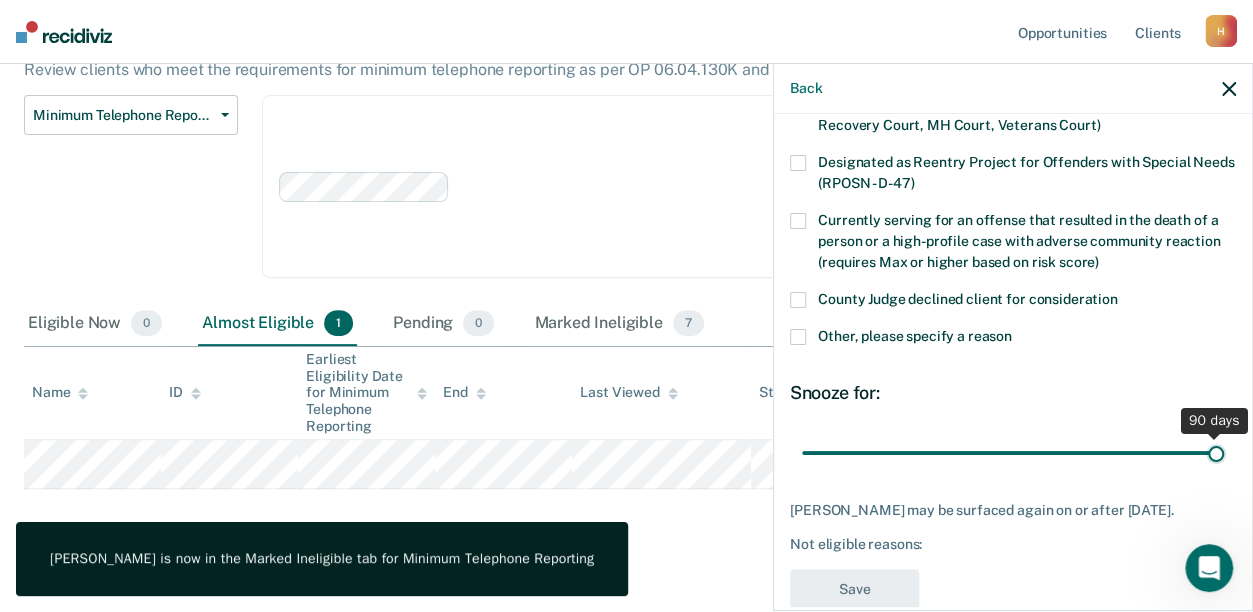 drag, startPoint x: 936, startPoint y: 446, endPoint x: 1457, endPoint y: 397, distance: 523.29913 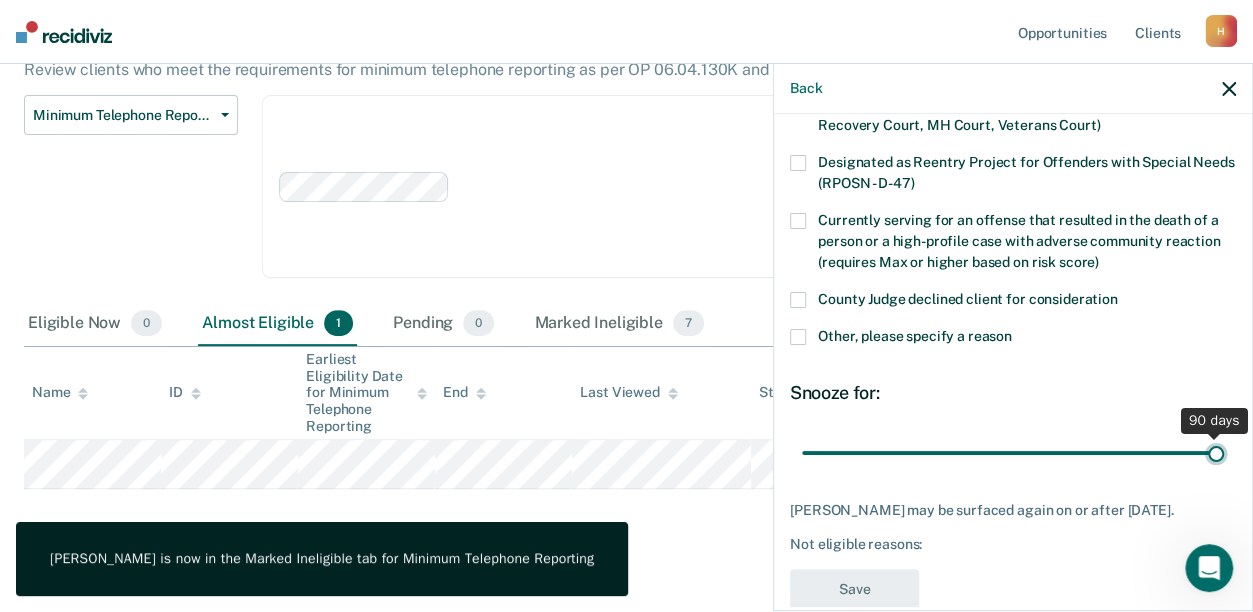 type on "90" 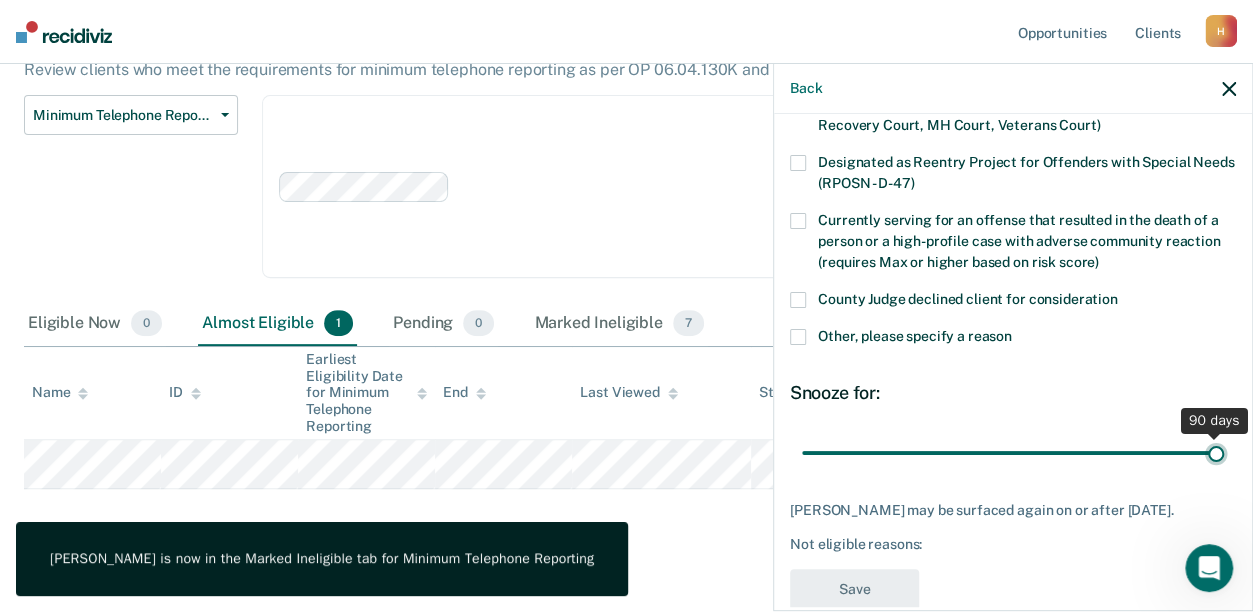 click at bounding box center [1013, 452] 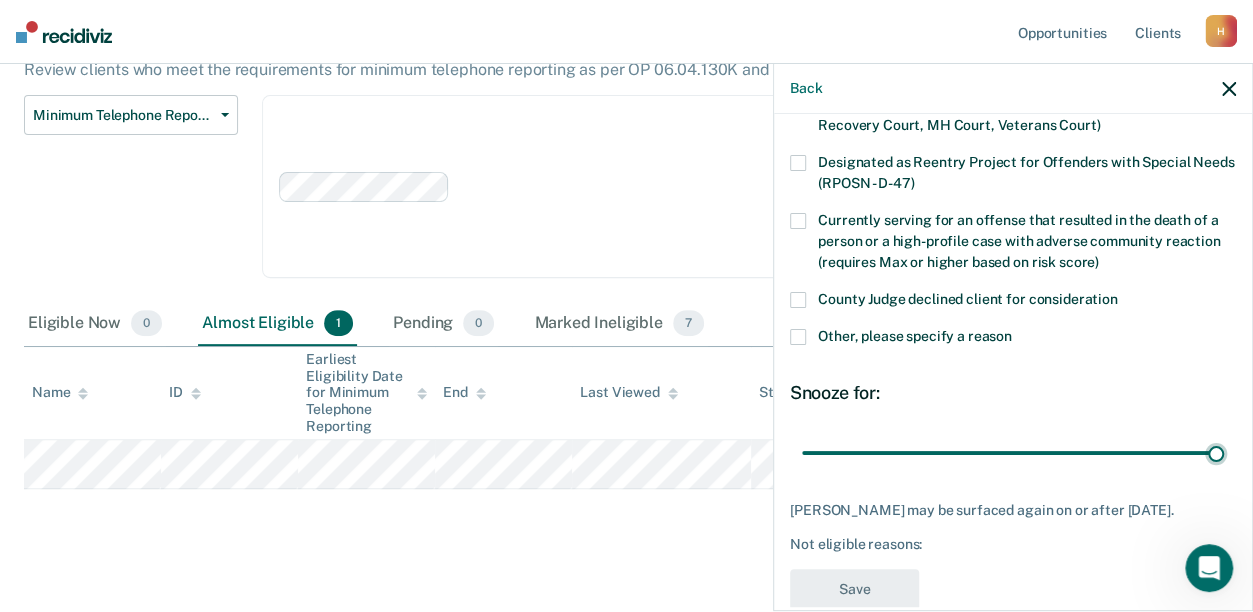 click at bounding box center (798, 337) 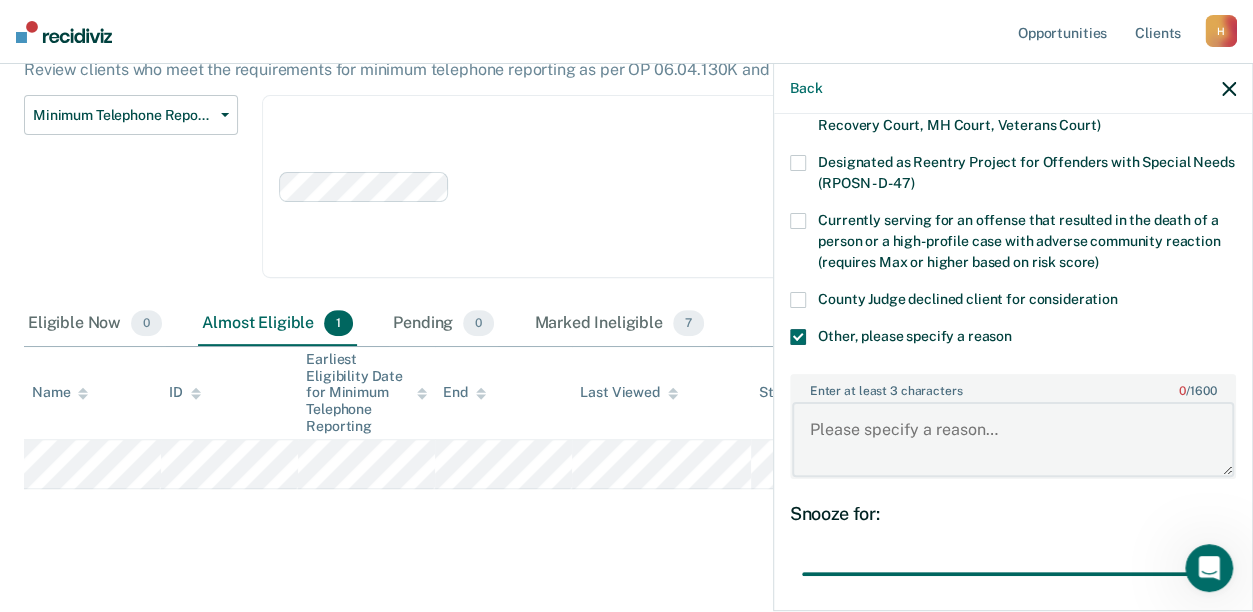 click on "Enter at least 3 characters 0  /  1600" at bounding box center [1013, 439] 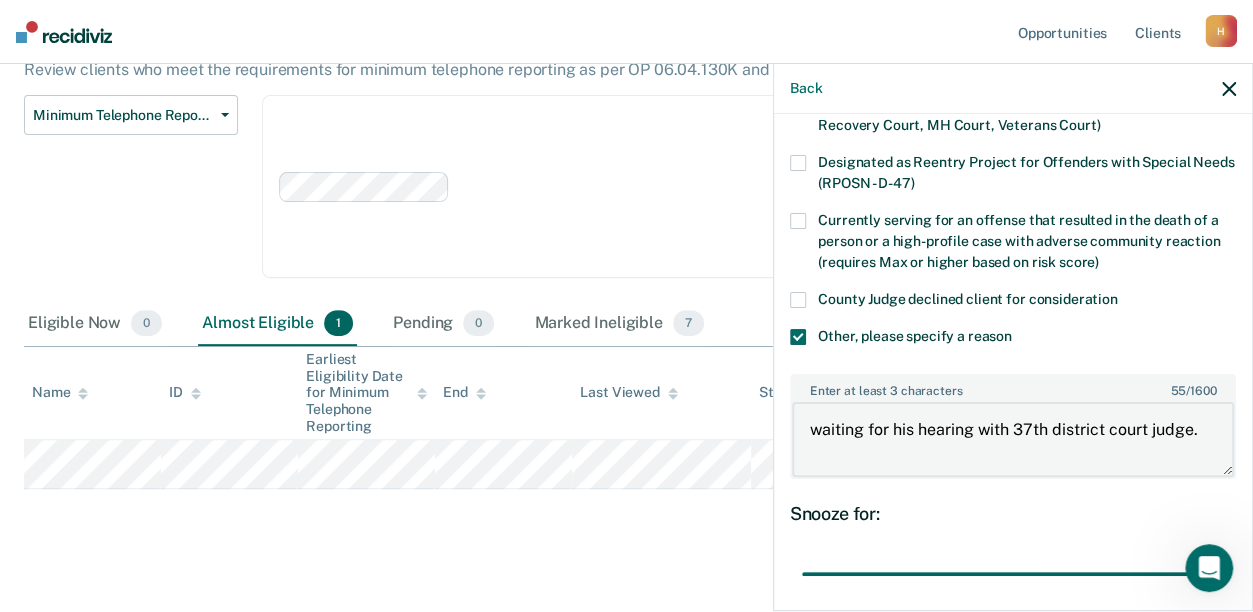 scroll, scrollTop: 400, scrollLeft: 0, axis: vertical 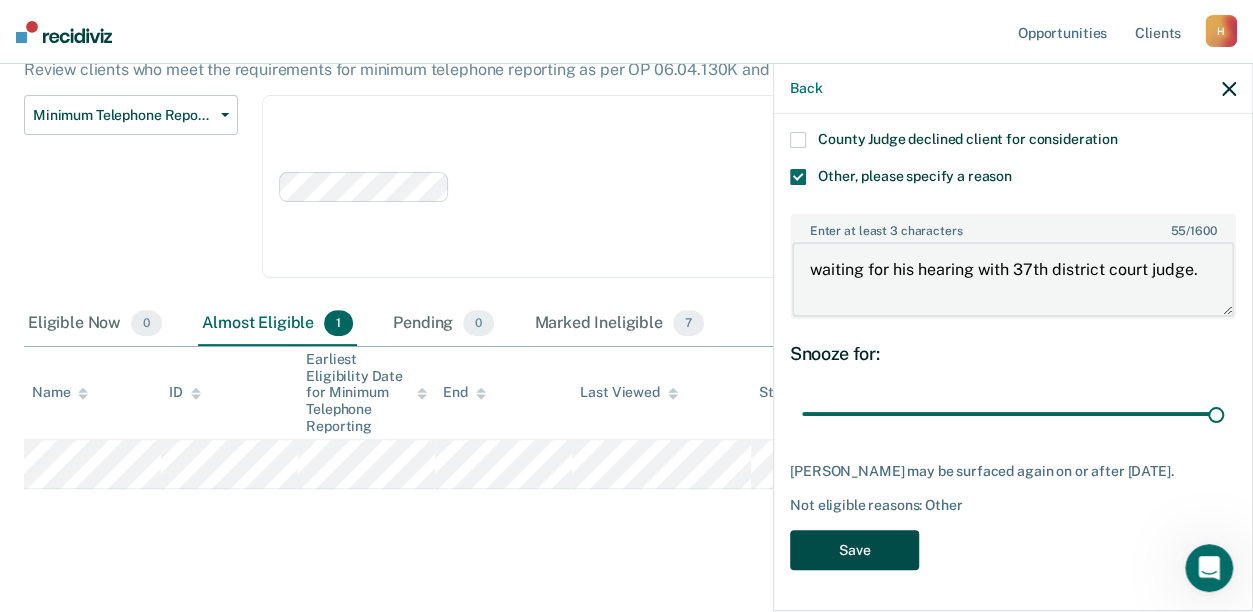 type on "waiting for his hearing with 37th district court judge." 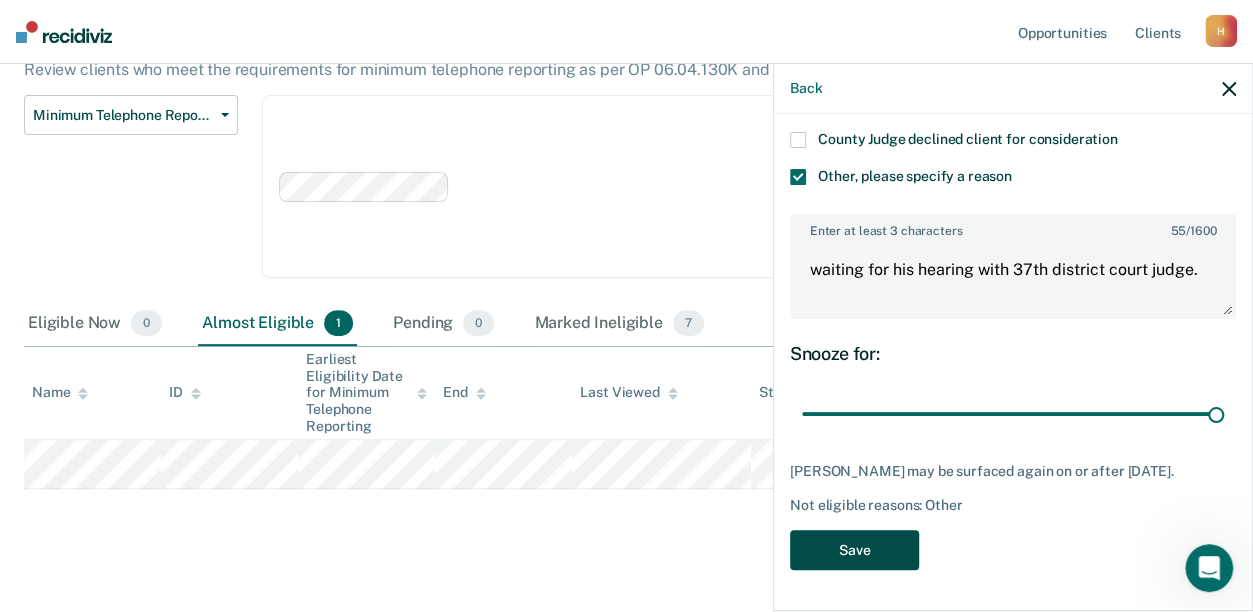 click on "Save" at bounding box center [854, 550] 